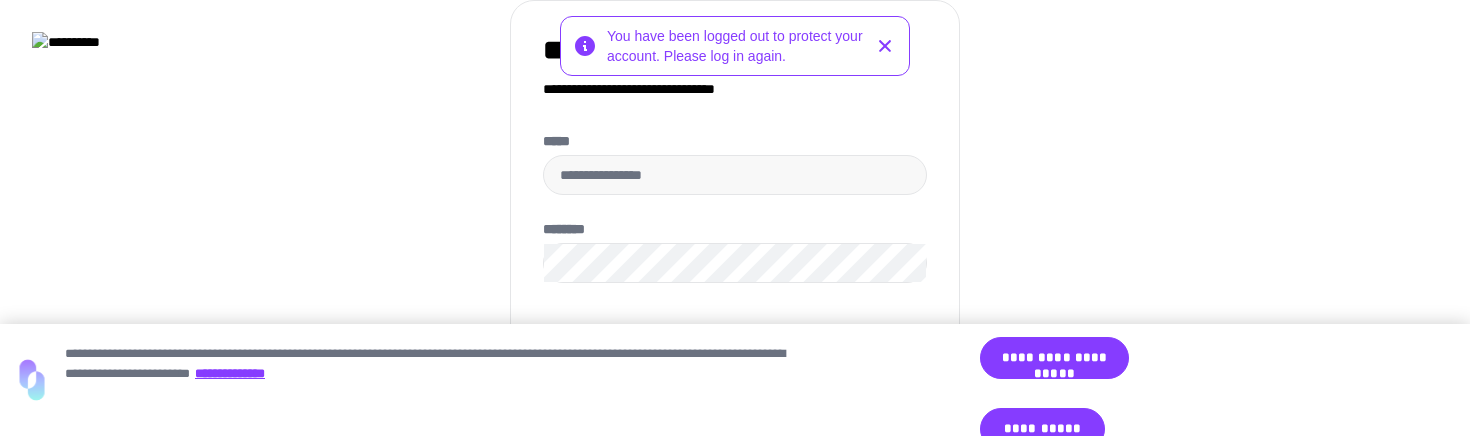 scroll, scrollTop: 0, scrollLeft: 0, axis: both 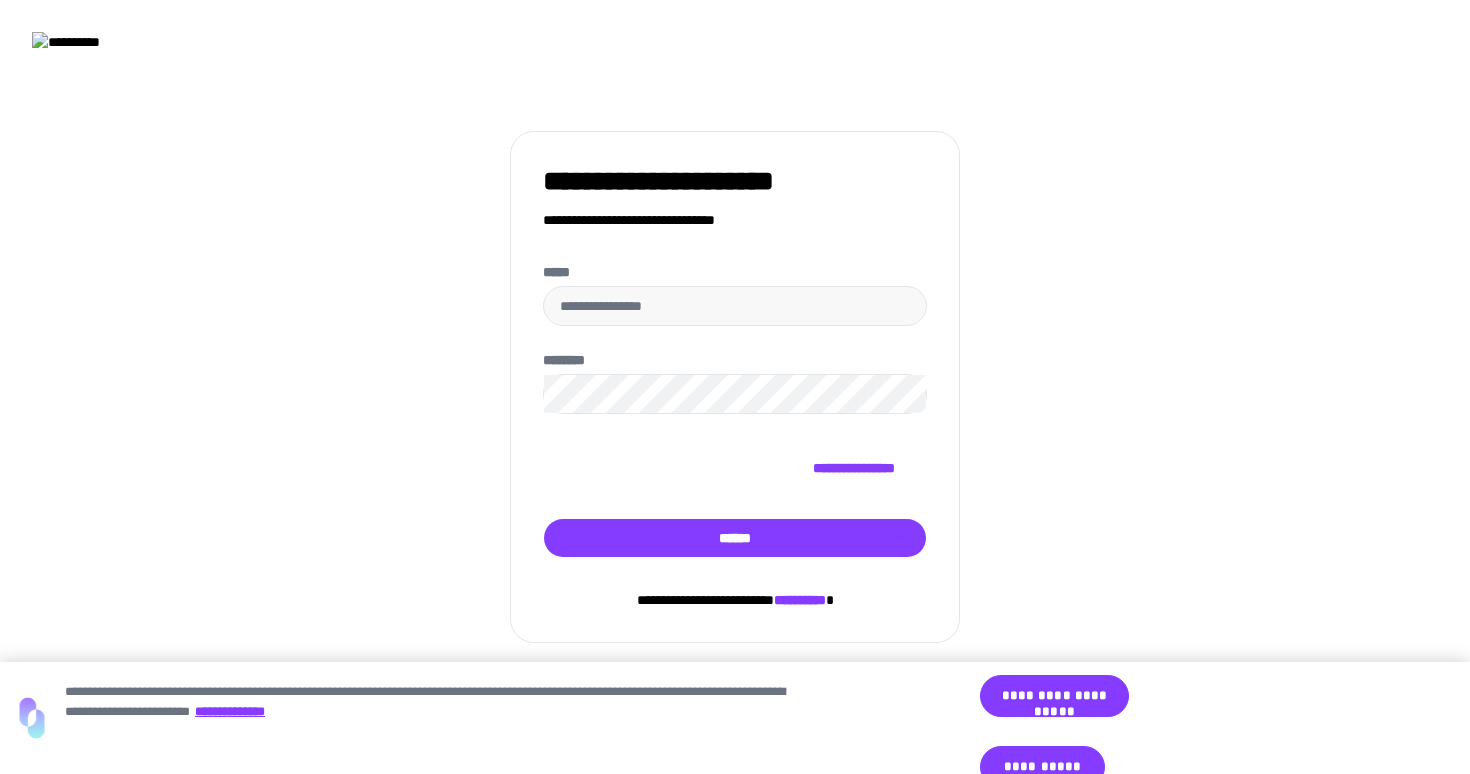 type on "**********" 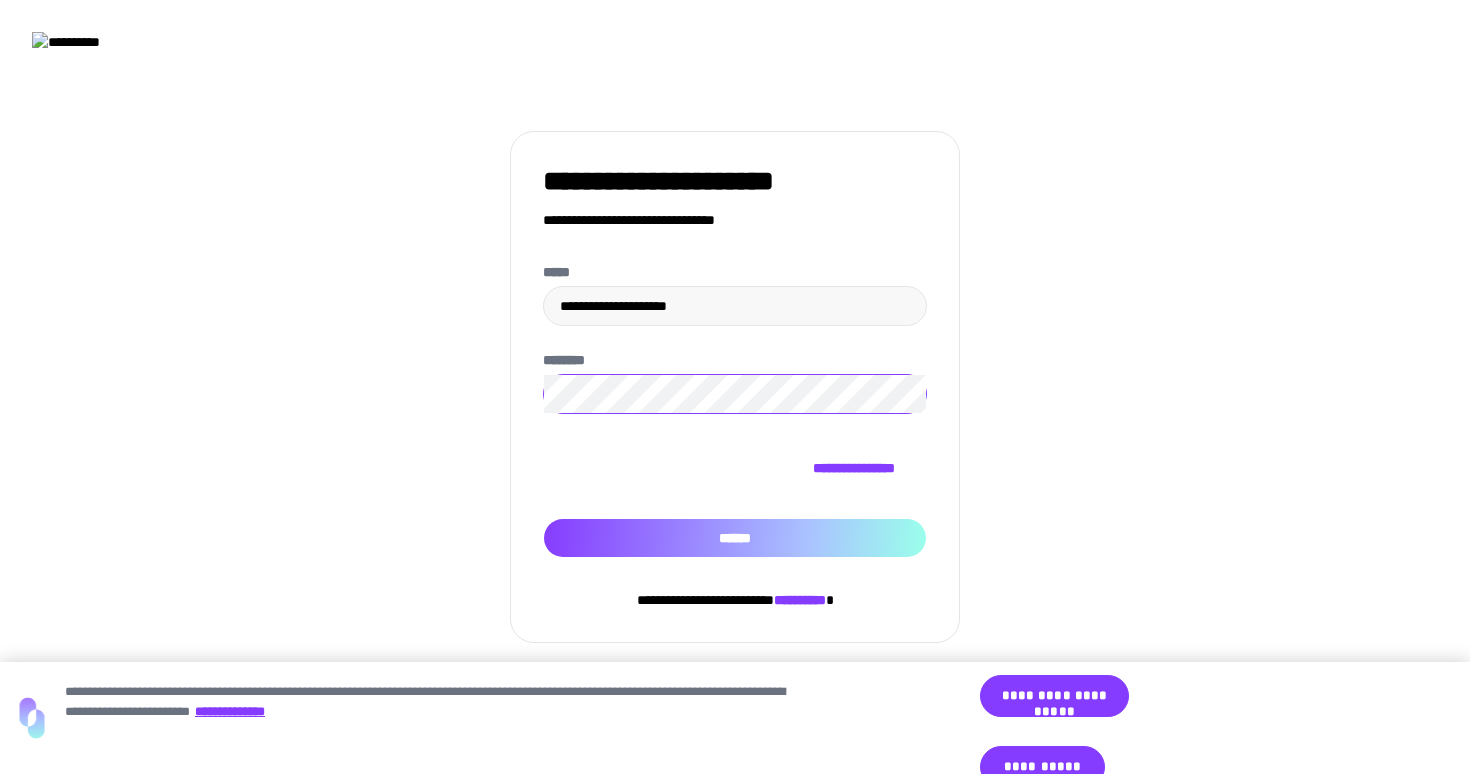 click on "******" at bounding box center [735, 538] 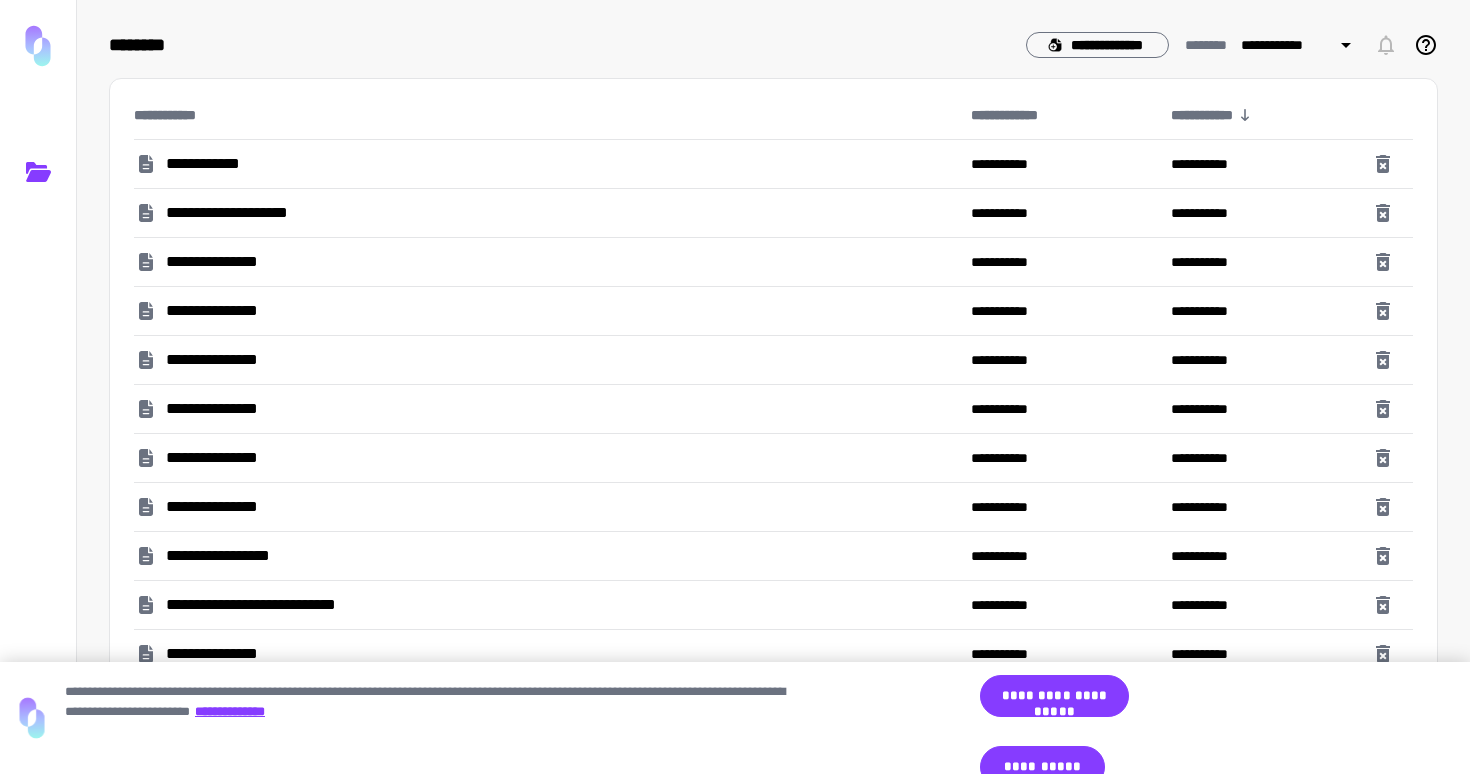 click on "**********" at bounding box center [265, 605] 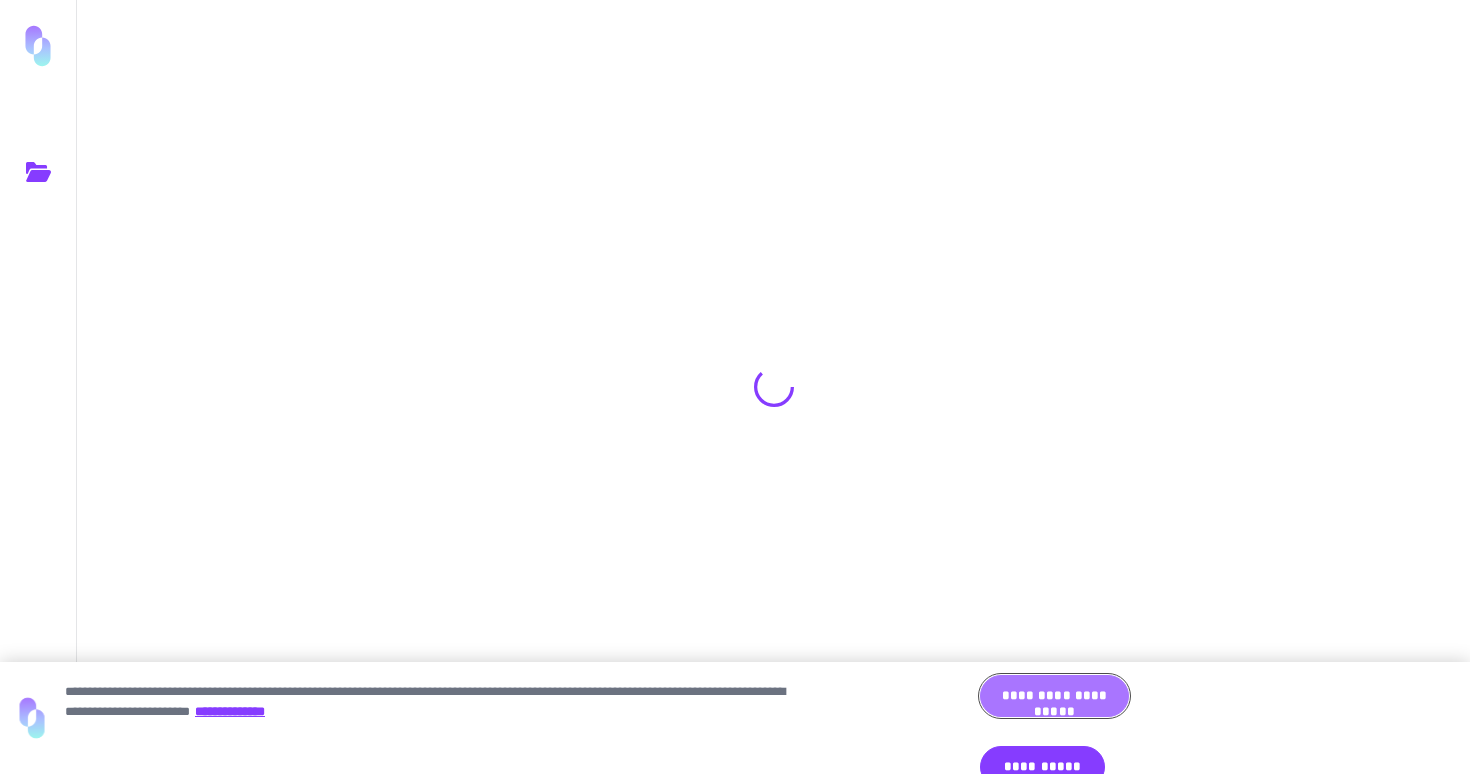 click on "**********" at bounding box center [1054, 696] 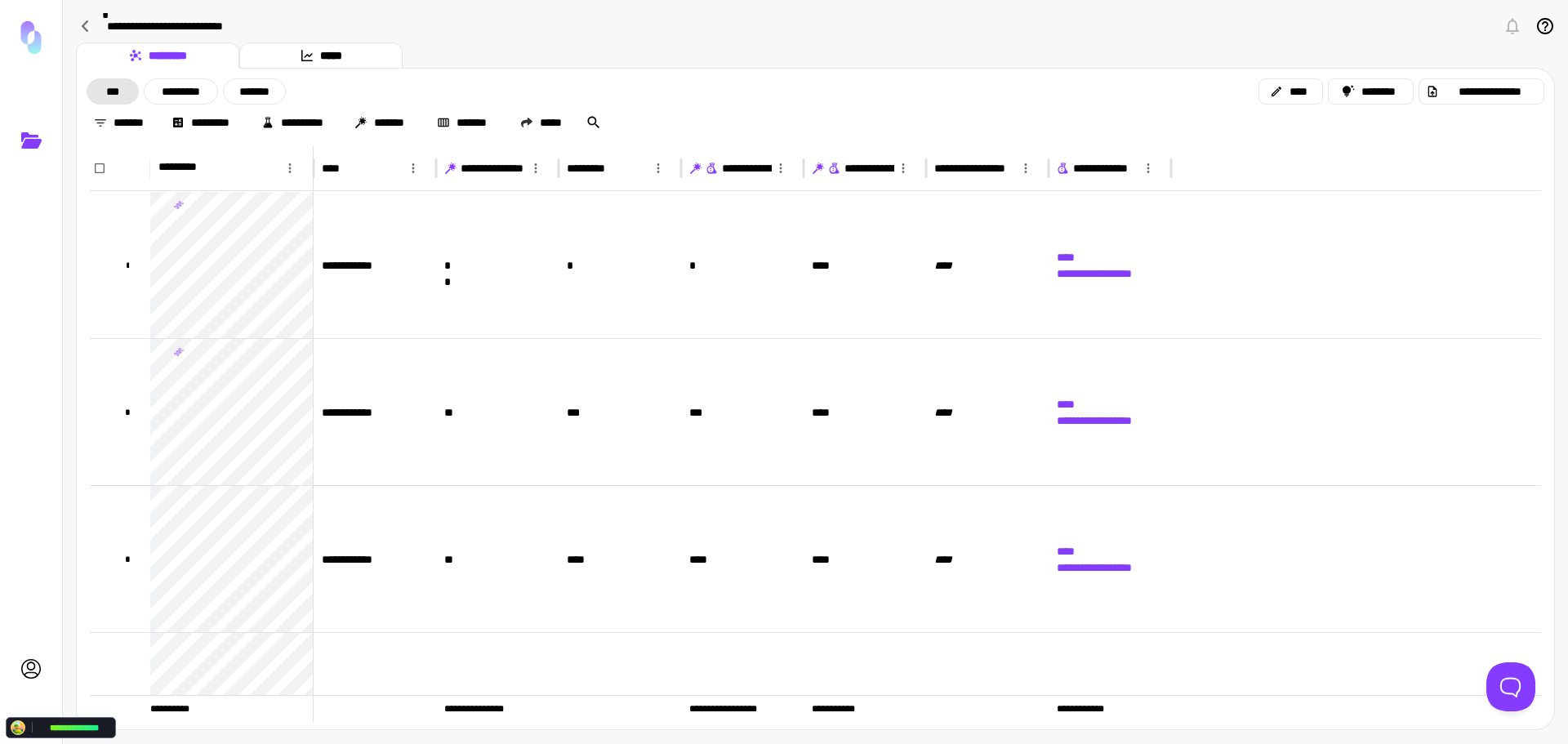 click on "**********" at bounding box center [815, 107] 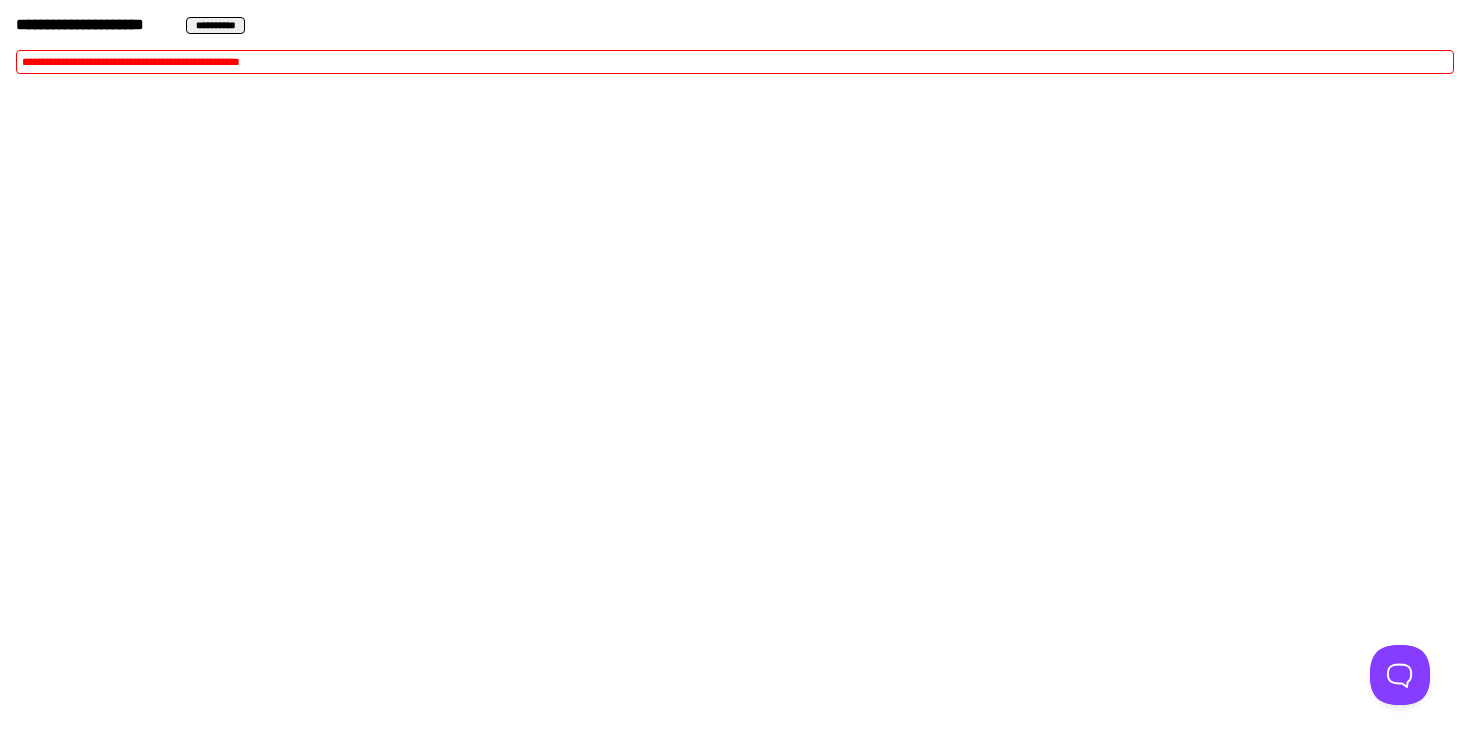 scroll, scrollTop: 0, scrollLeft: 0, axis: both 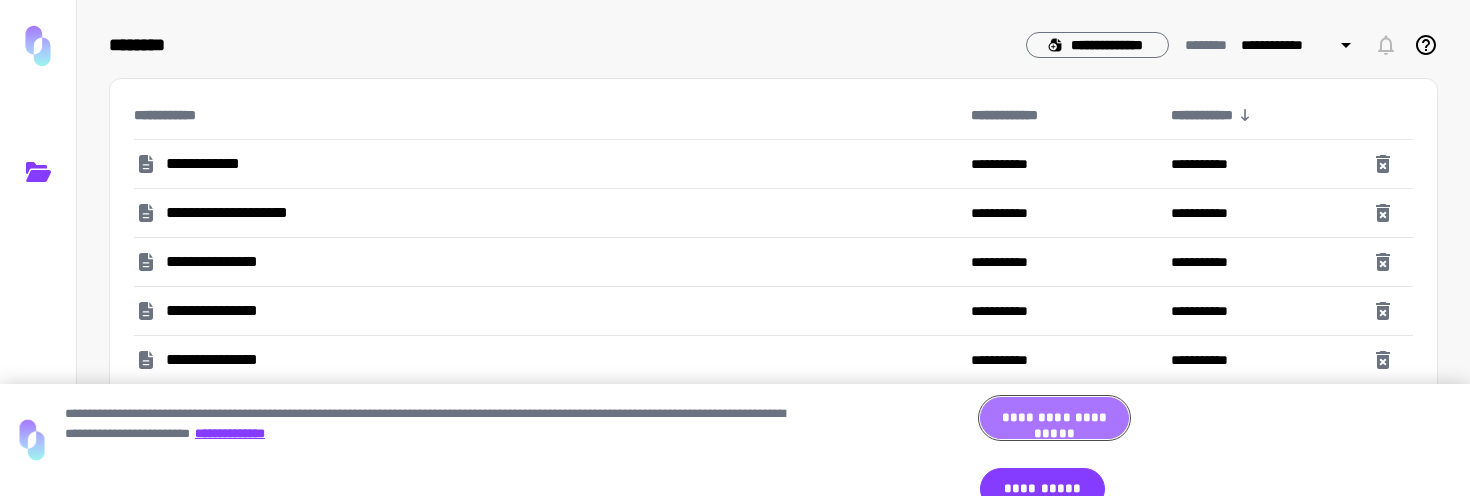 click on "**********" at bounding box center (1054, 418) 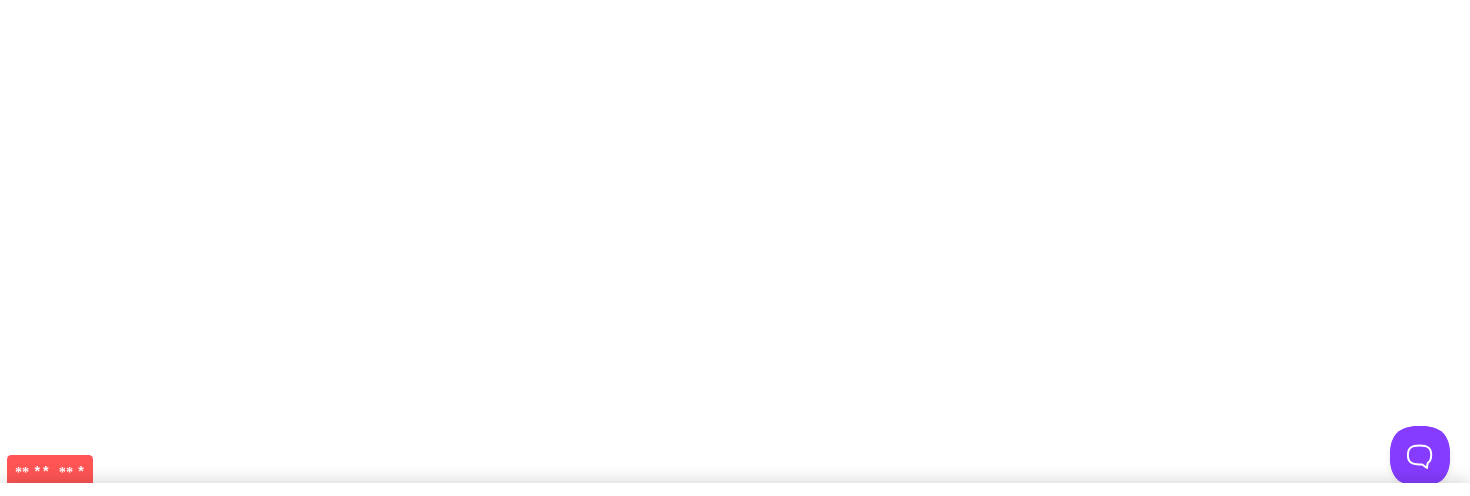 scroll, scrollTop: 0, scrollLeft: 0, axis: both 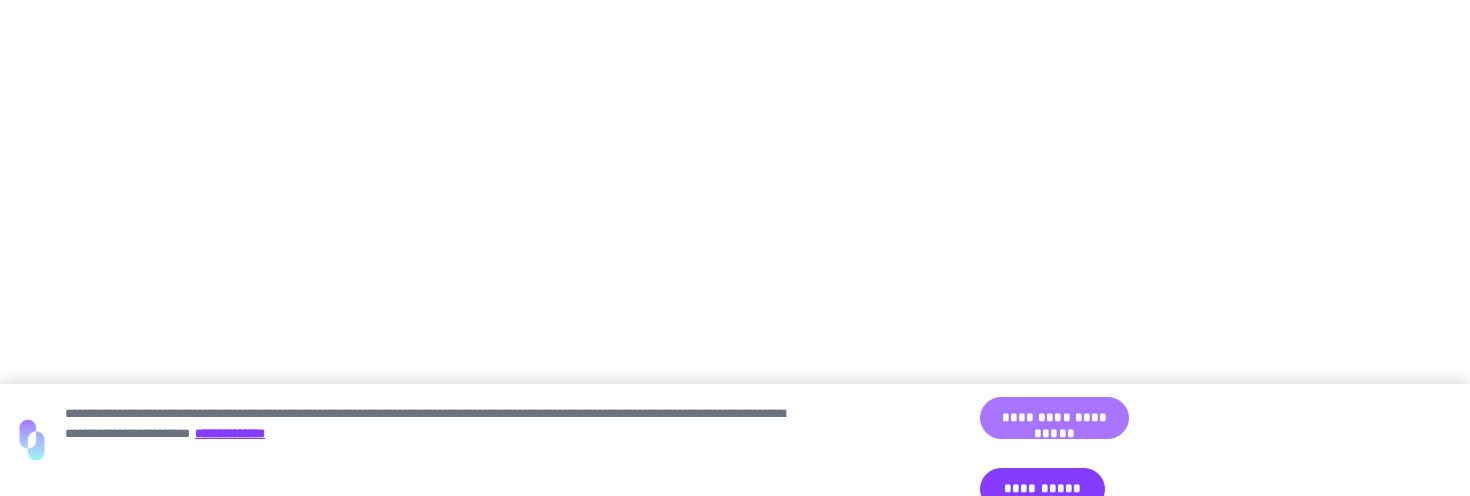 click on "**********" at bounding box center (1054, 418) 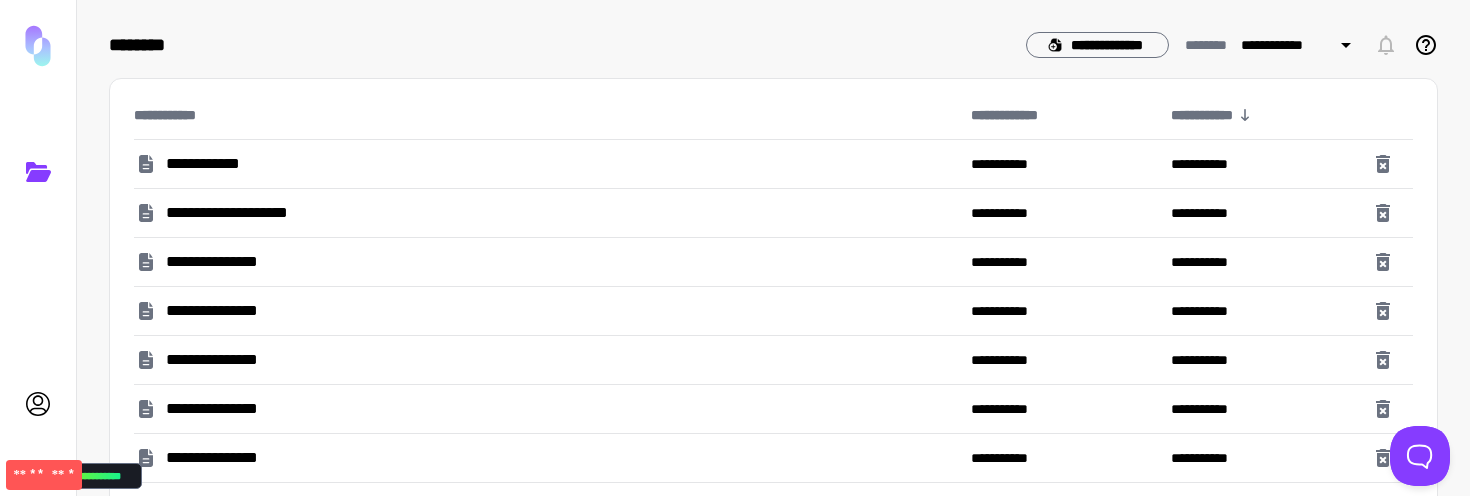 click on "**" at bounding box center (58, 474) 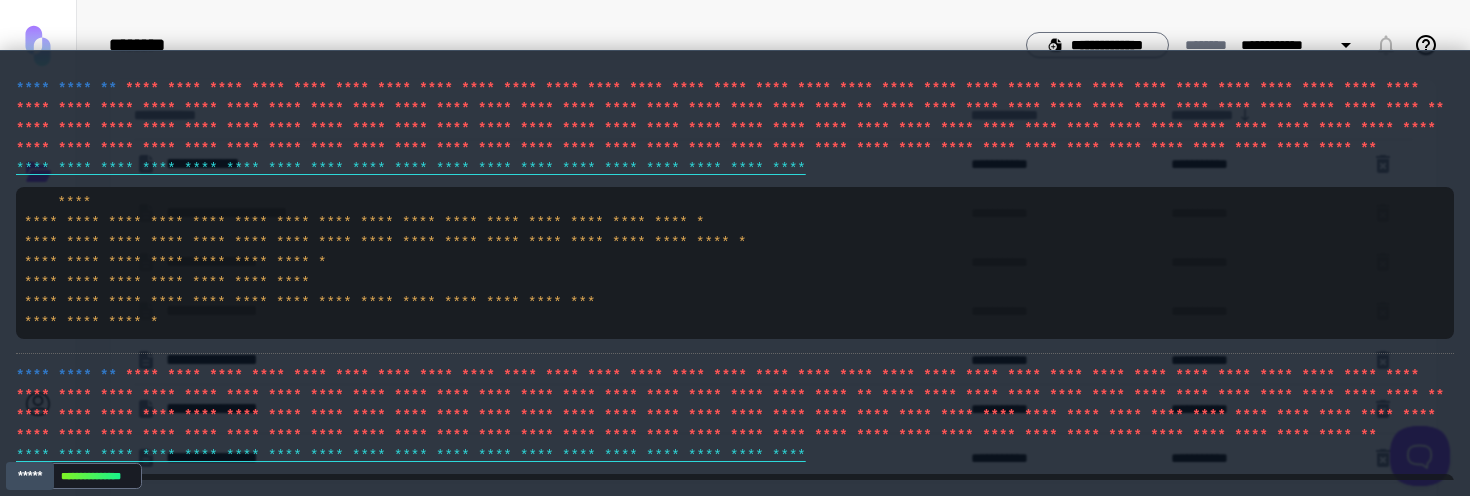 click on "*****" 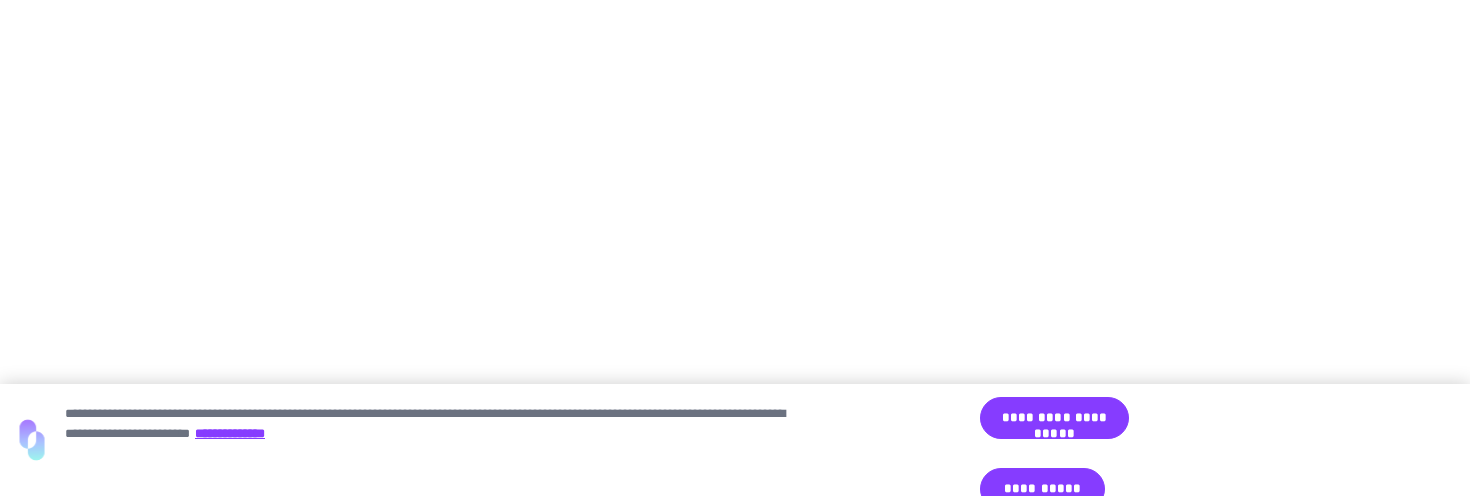 scroll, scrollTop: 0, scrollLeft: 0, axis: both 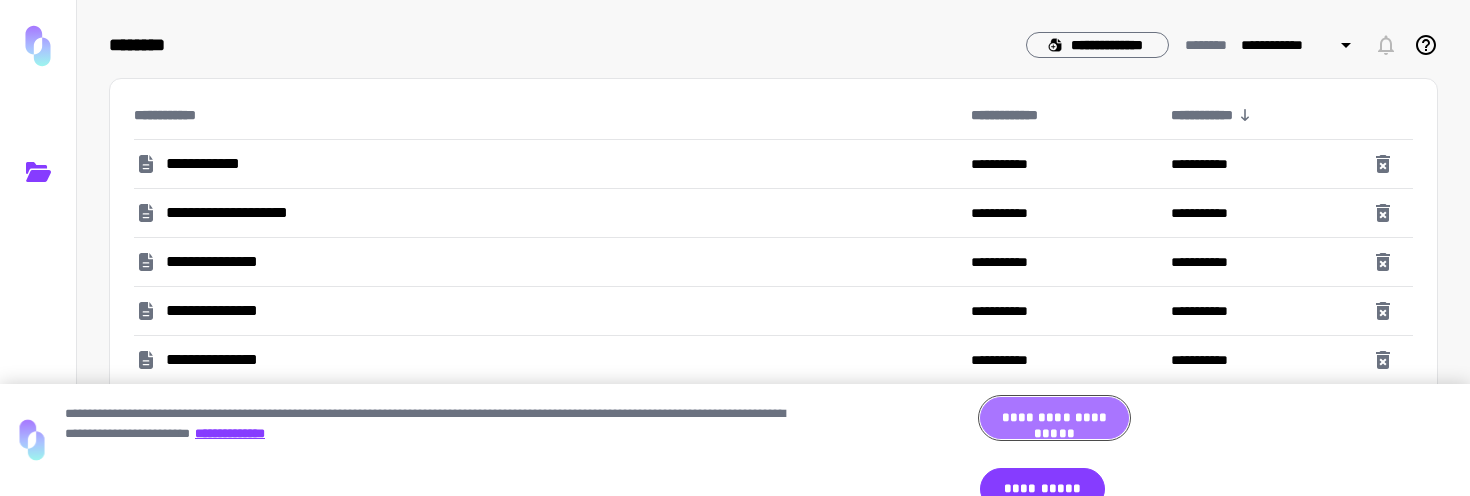 click on "**********" at bounding box center [1054, 418] 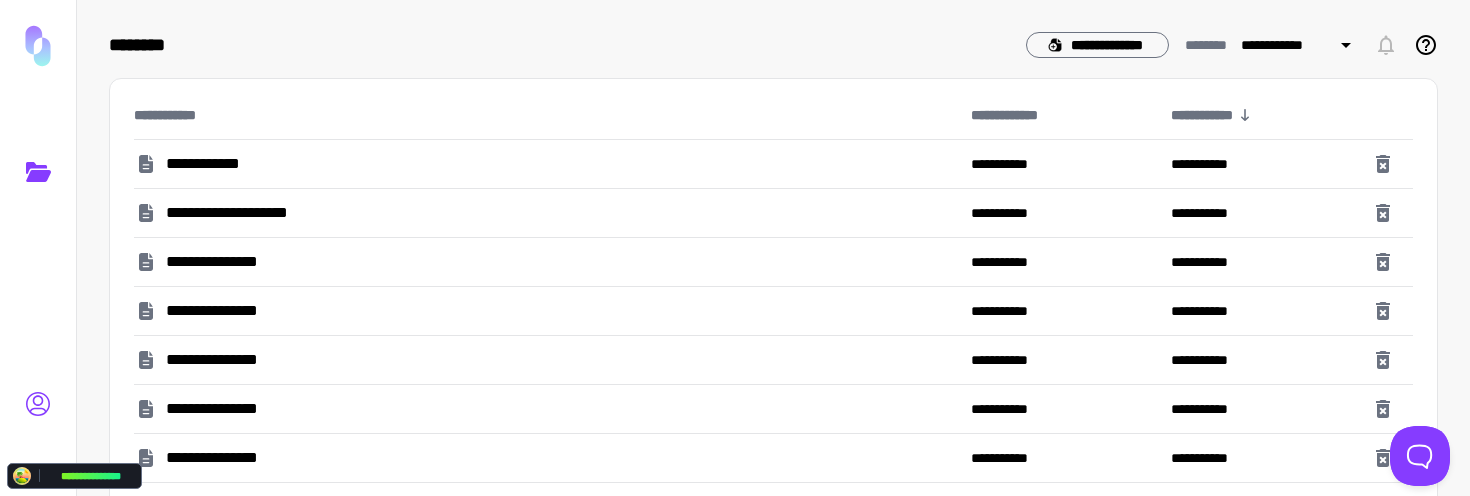 click 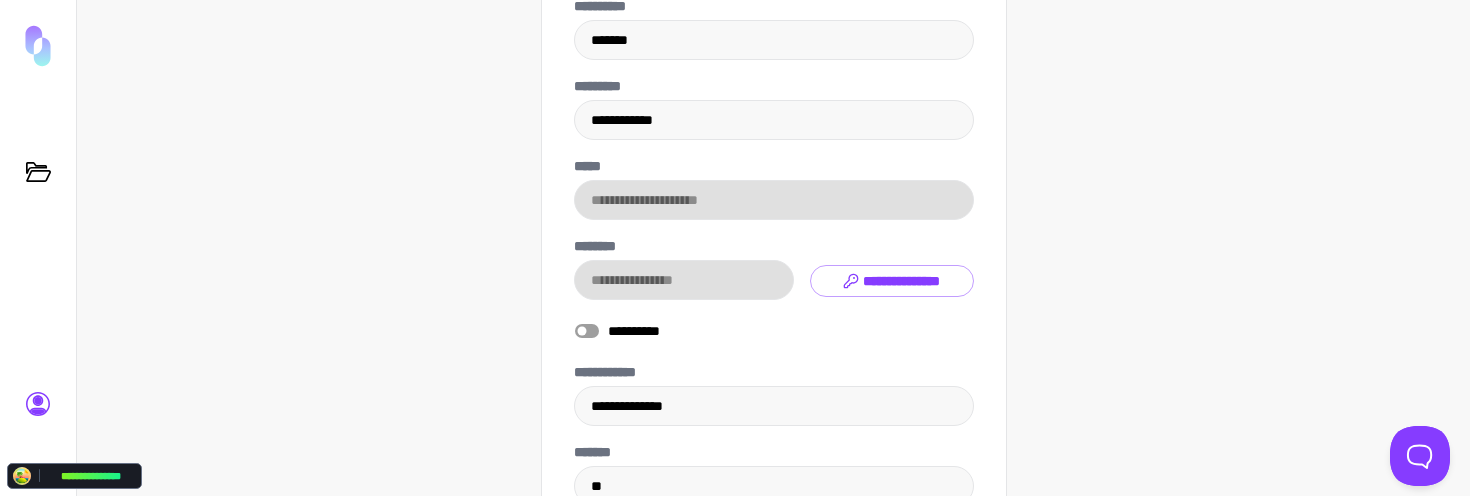 scroll, scrollTop: 353, scrollLeft: 0, axis: vertical 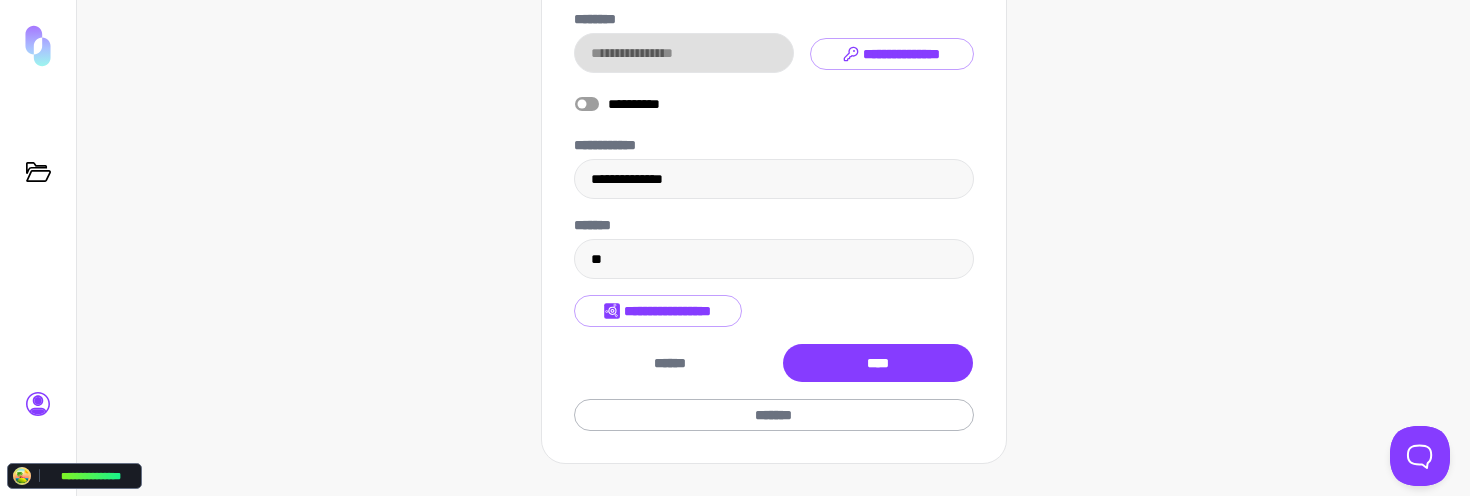 click on "*******" at bounding box center [774, 415] 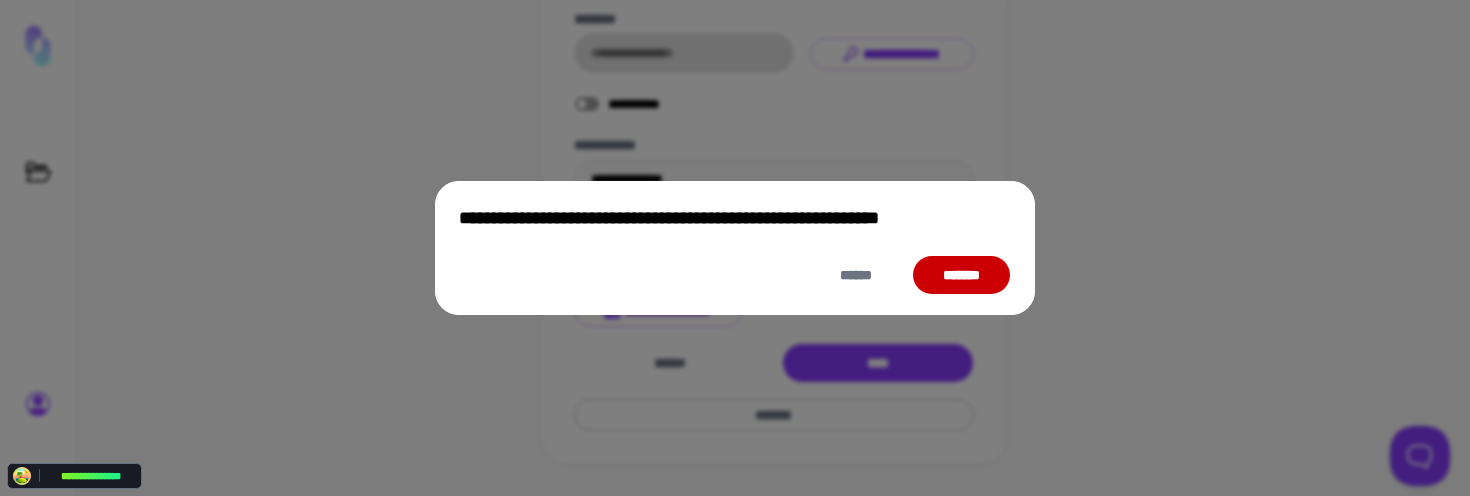 click on "**********" at bounding box center (735, 248) 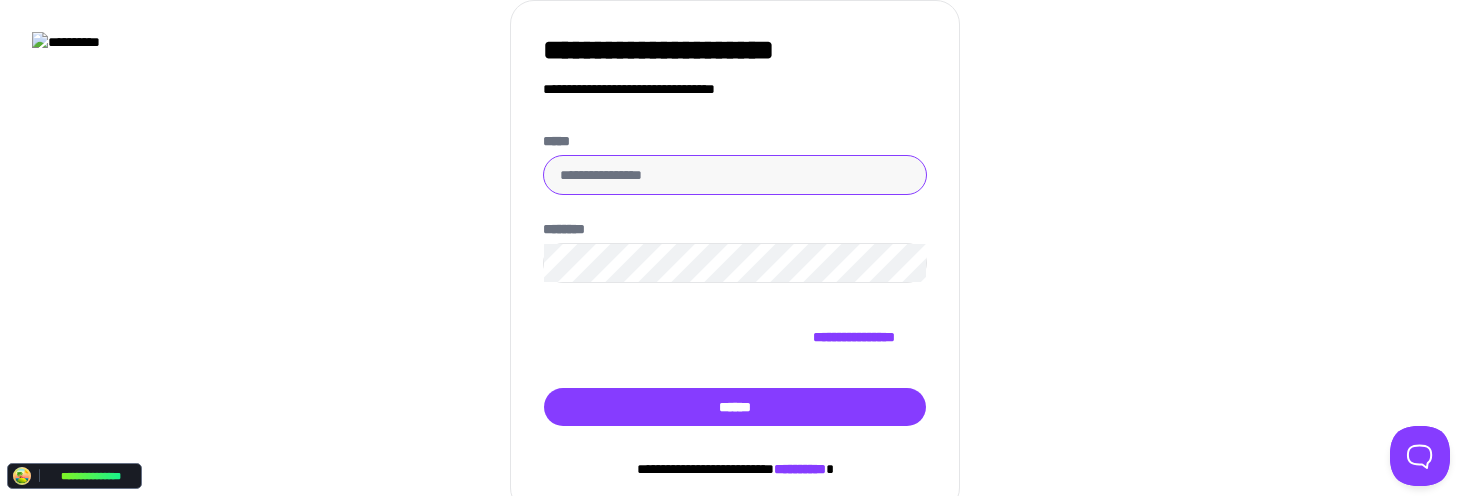 type on "**********" 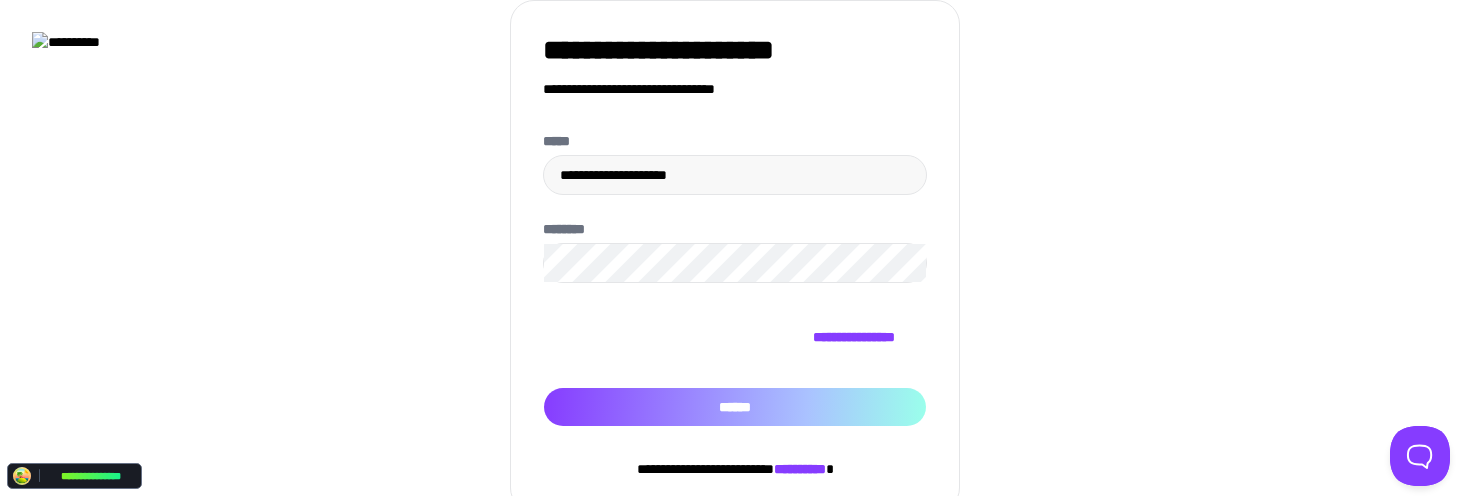 click on "******" at bounding box center [735, 407] 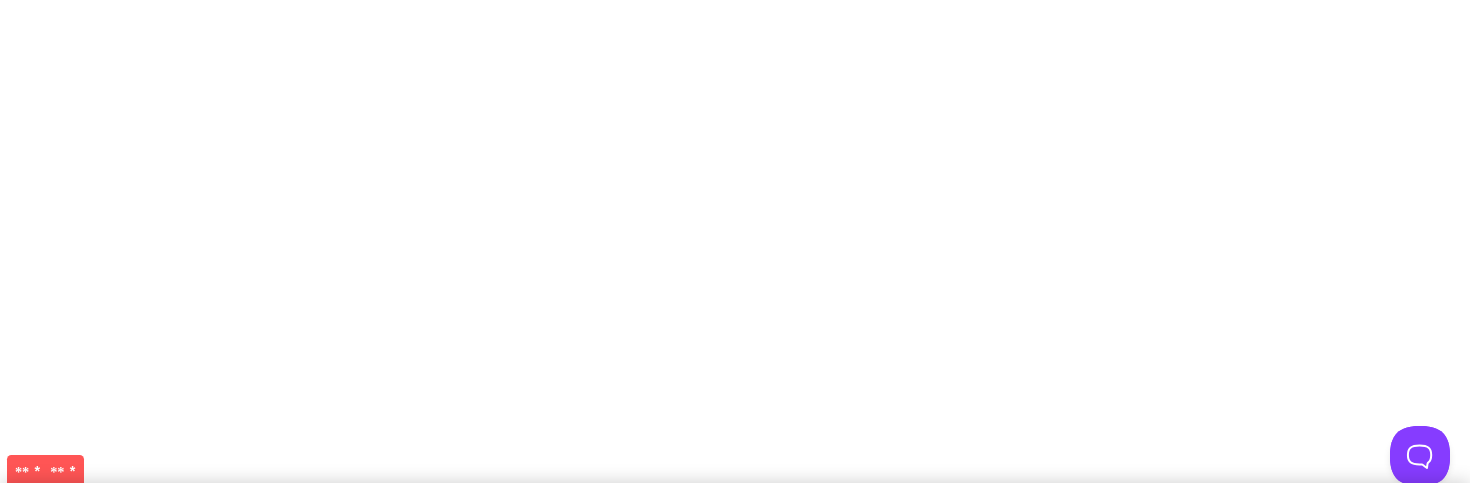 scroll, scrollTop: 0, scrollLeft: 0, axis: both 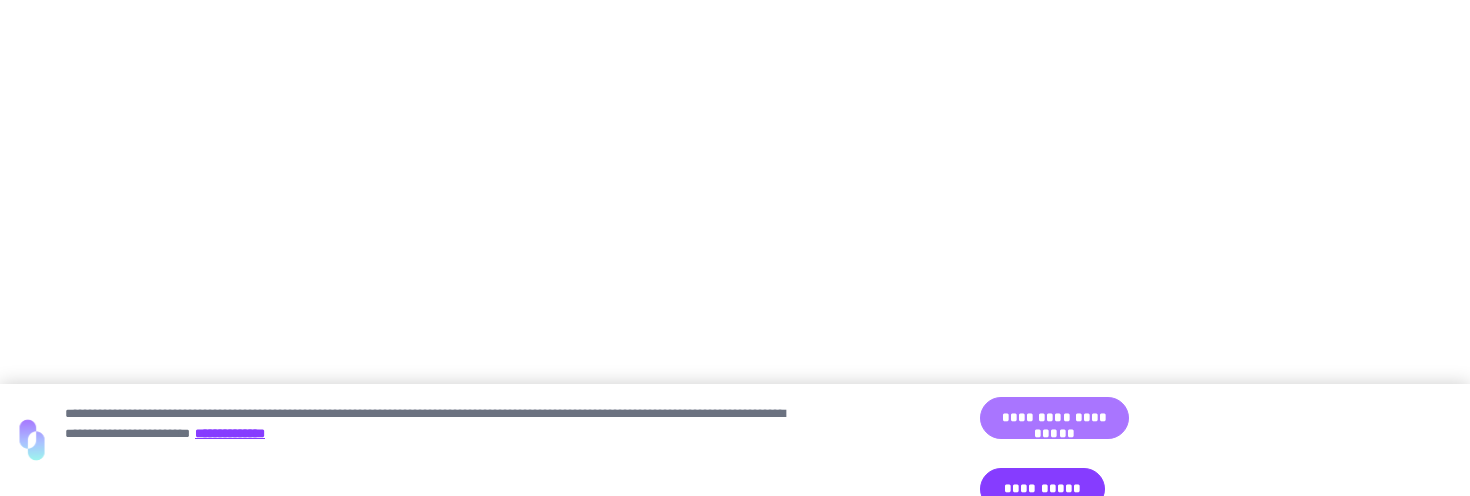 click on "**********" at bounding box center [1054, 418] 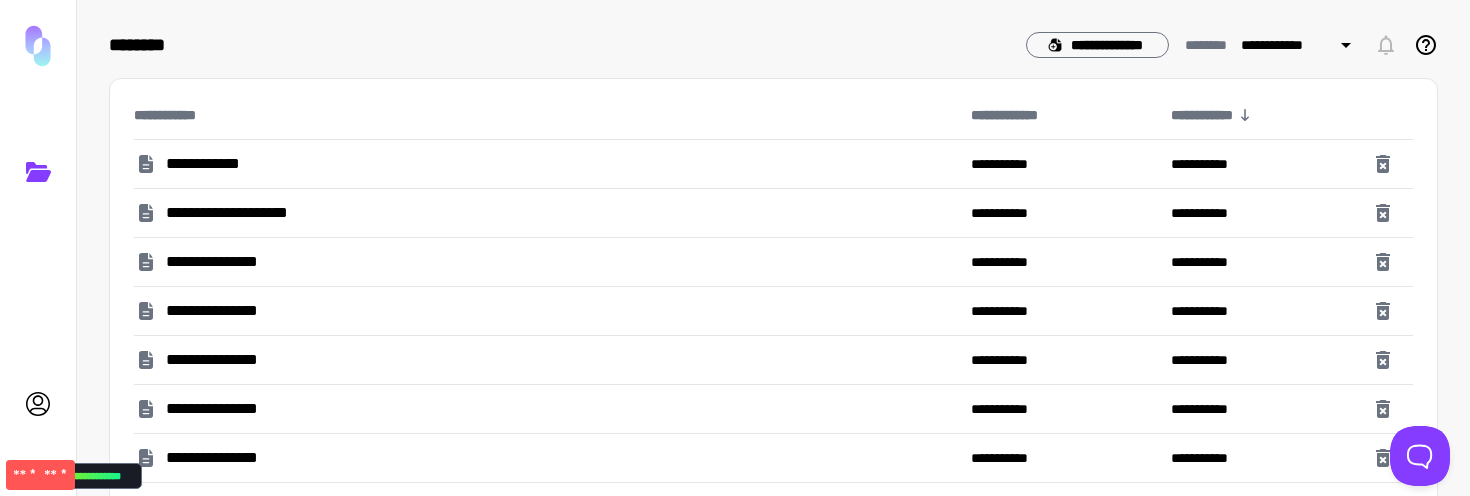 click on "** *" 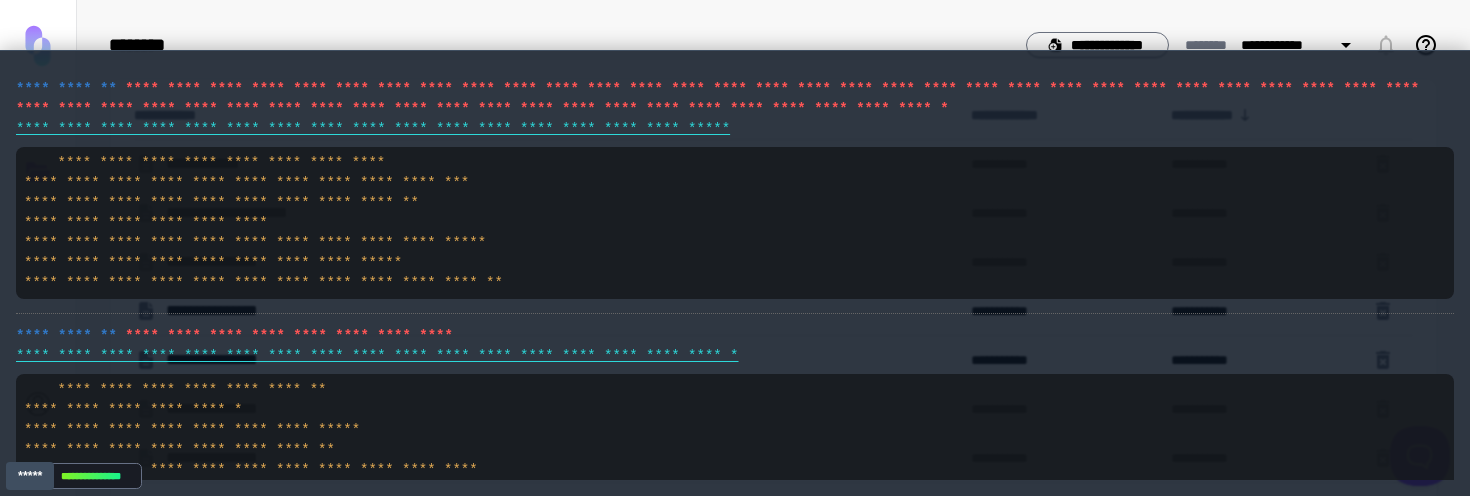 type 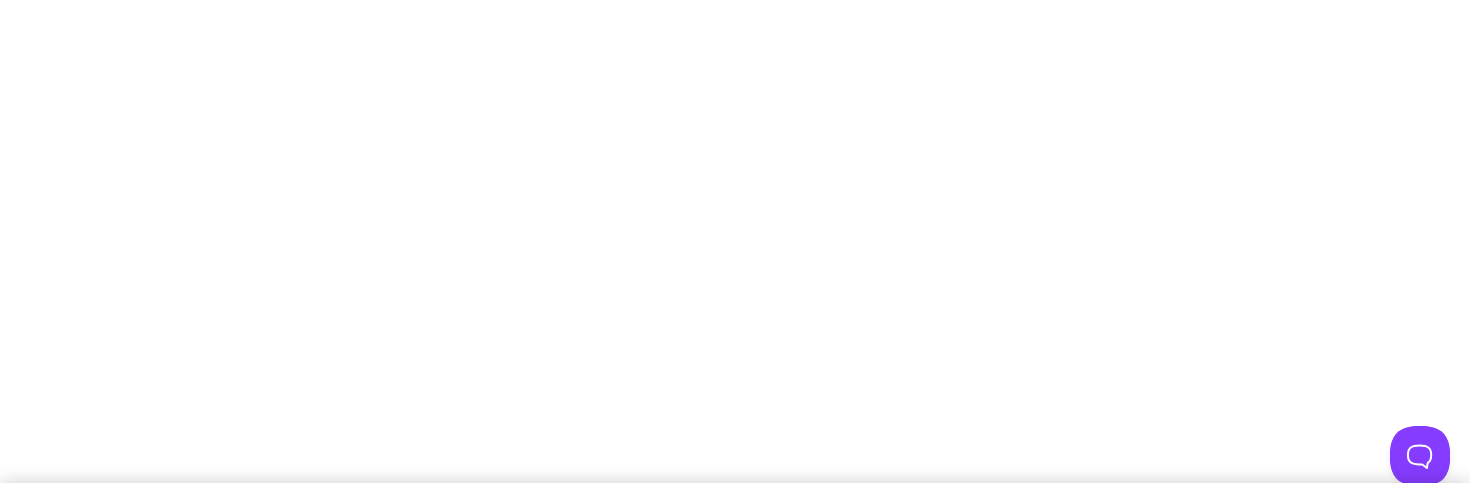 scroll, scrollTop: 0, scrollLeft: 0, axis: both 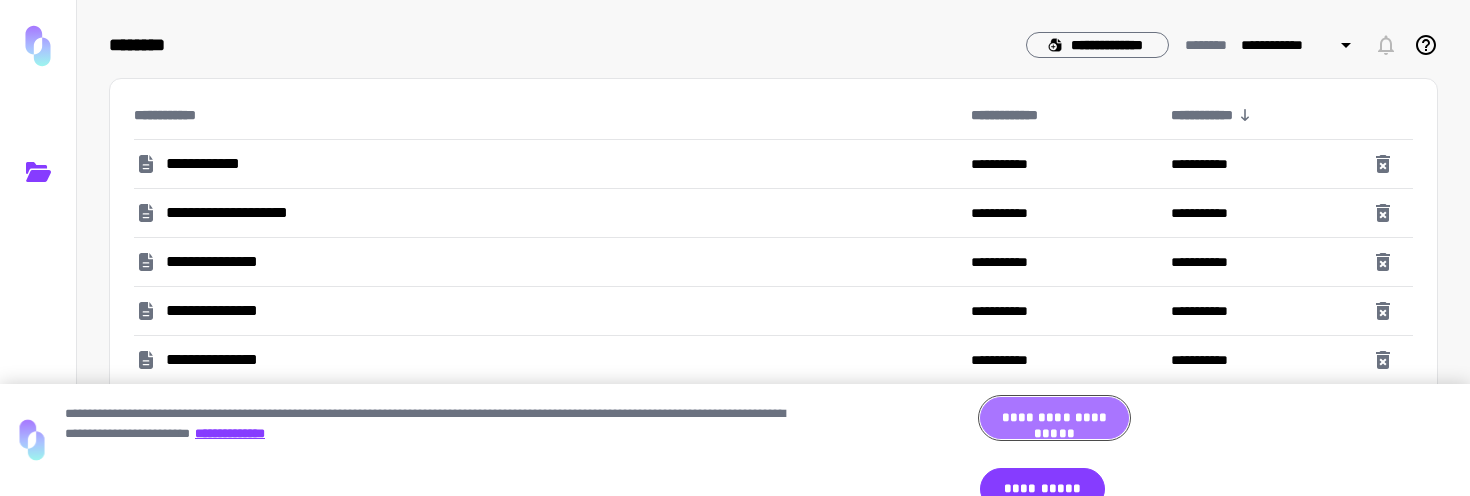 click on "**********" at bounding box center (1054, 418) 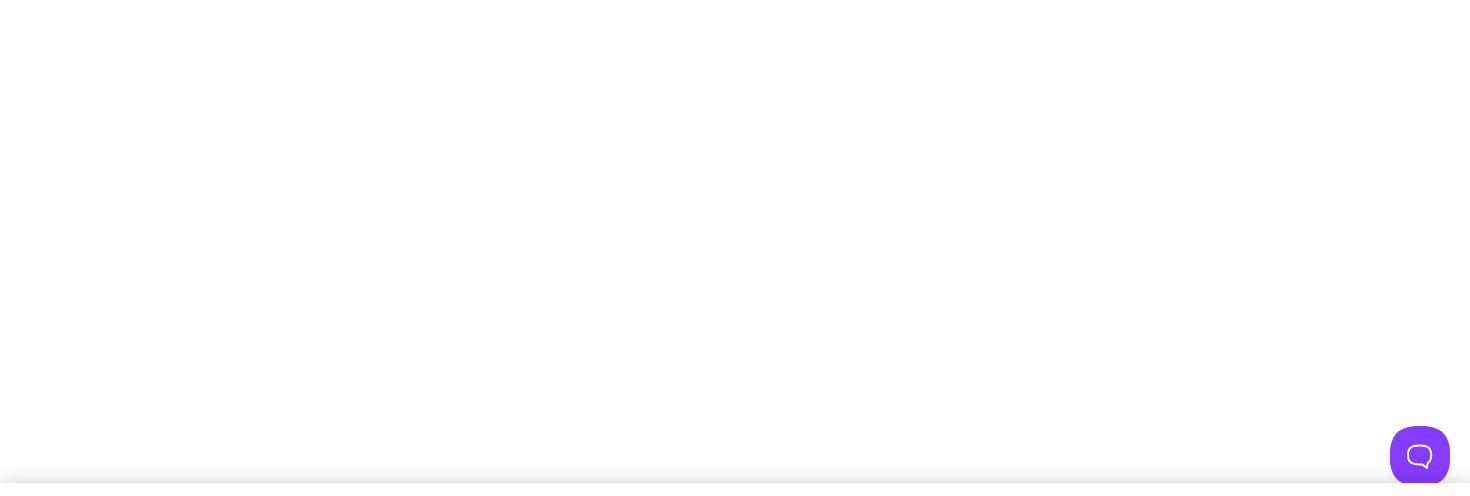 scroll, scrollTop: 0, scrollLeft: 0, axis: both 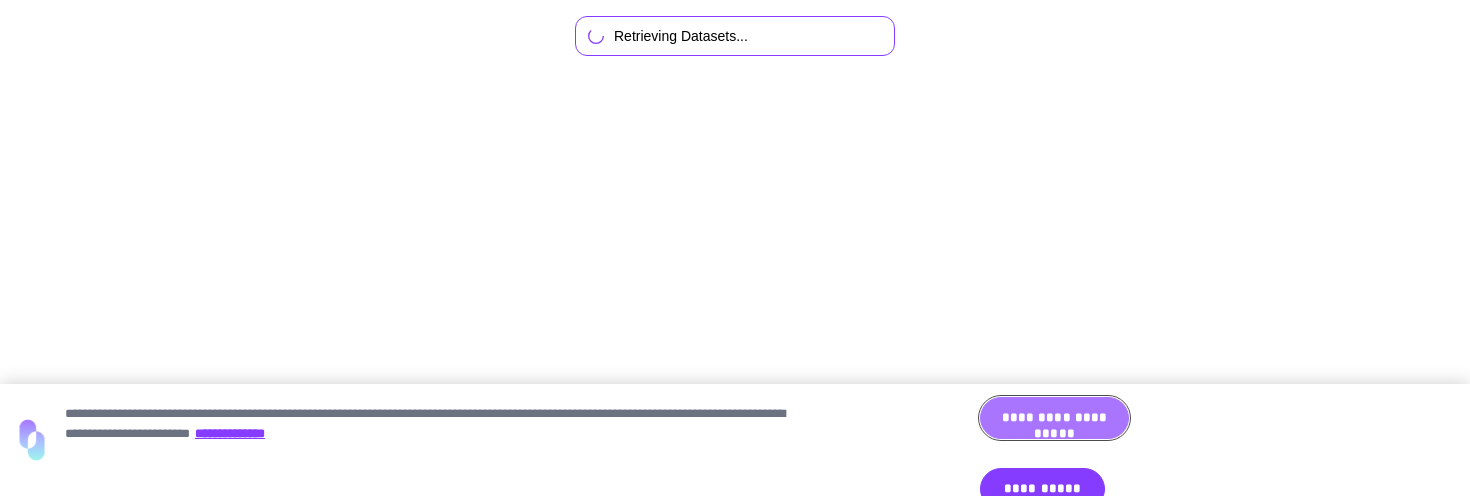 click on "**********" at bounding box center [1054, 418] 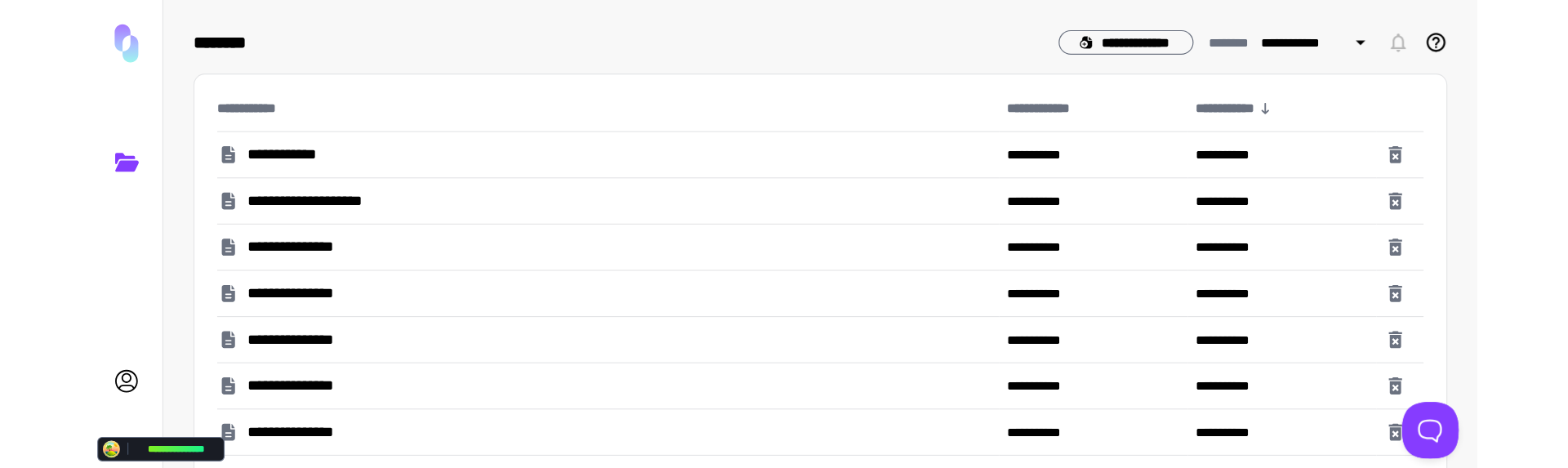 scroll, scrollTop: 0, scrollLeft: 0, axis: both 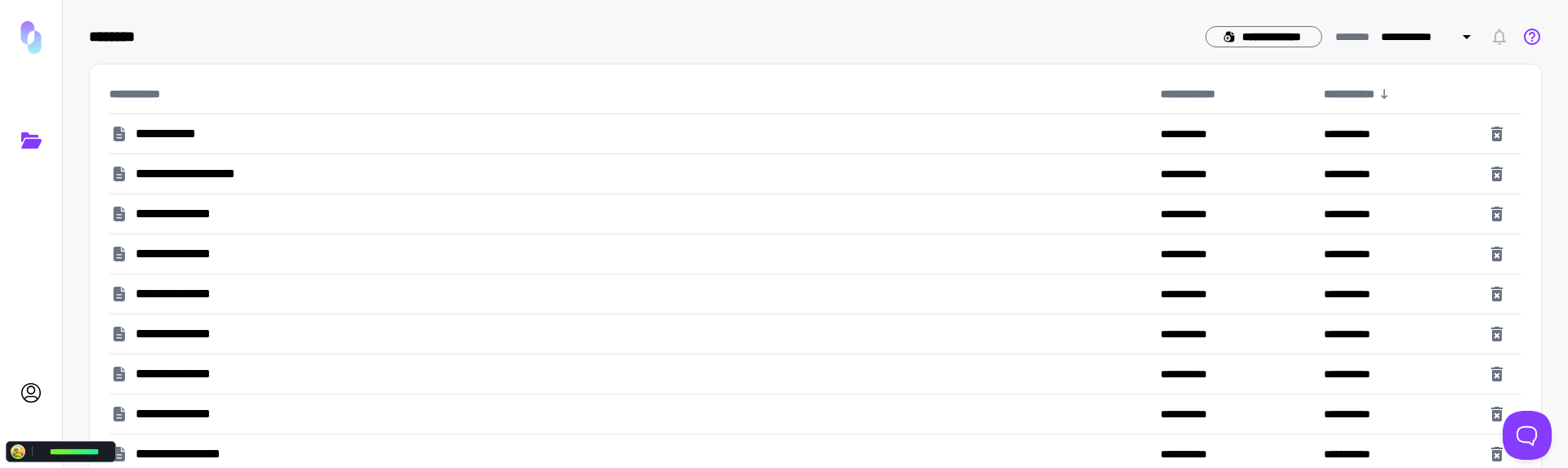 click 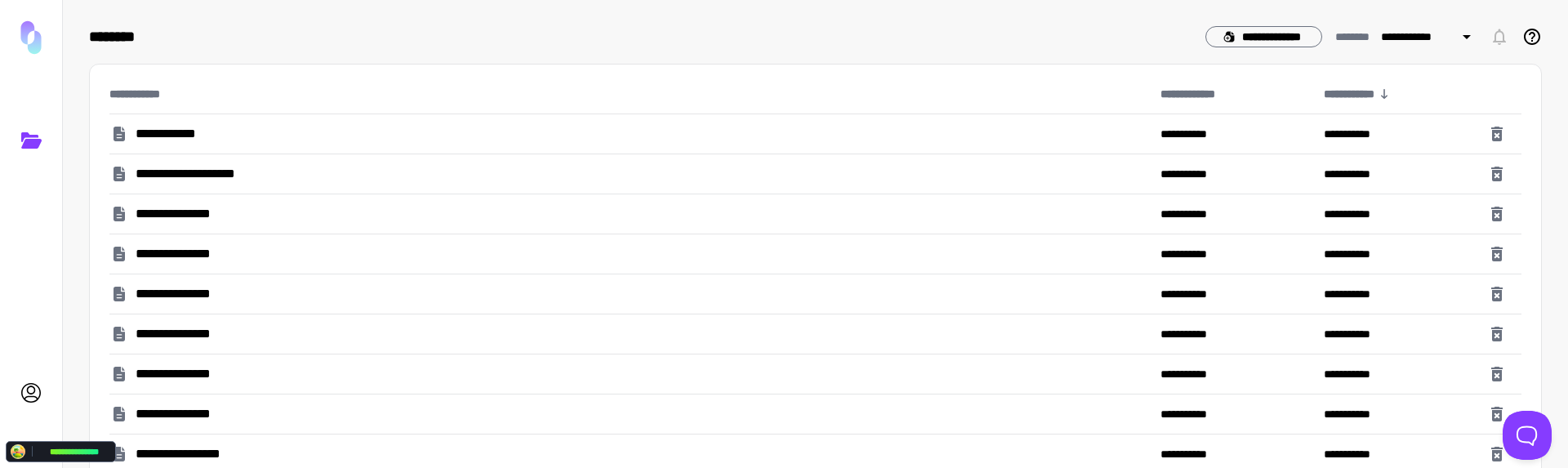 click on "**********" at bounding box center [192, 174] 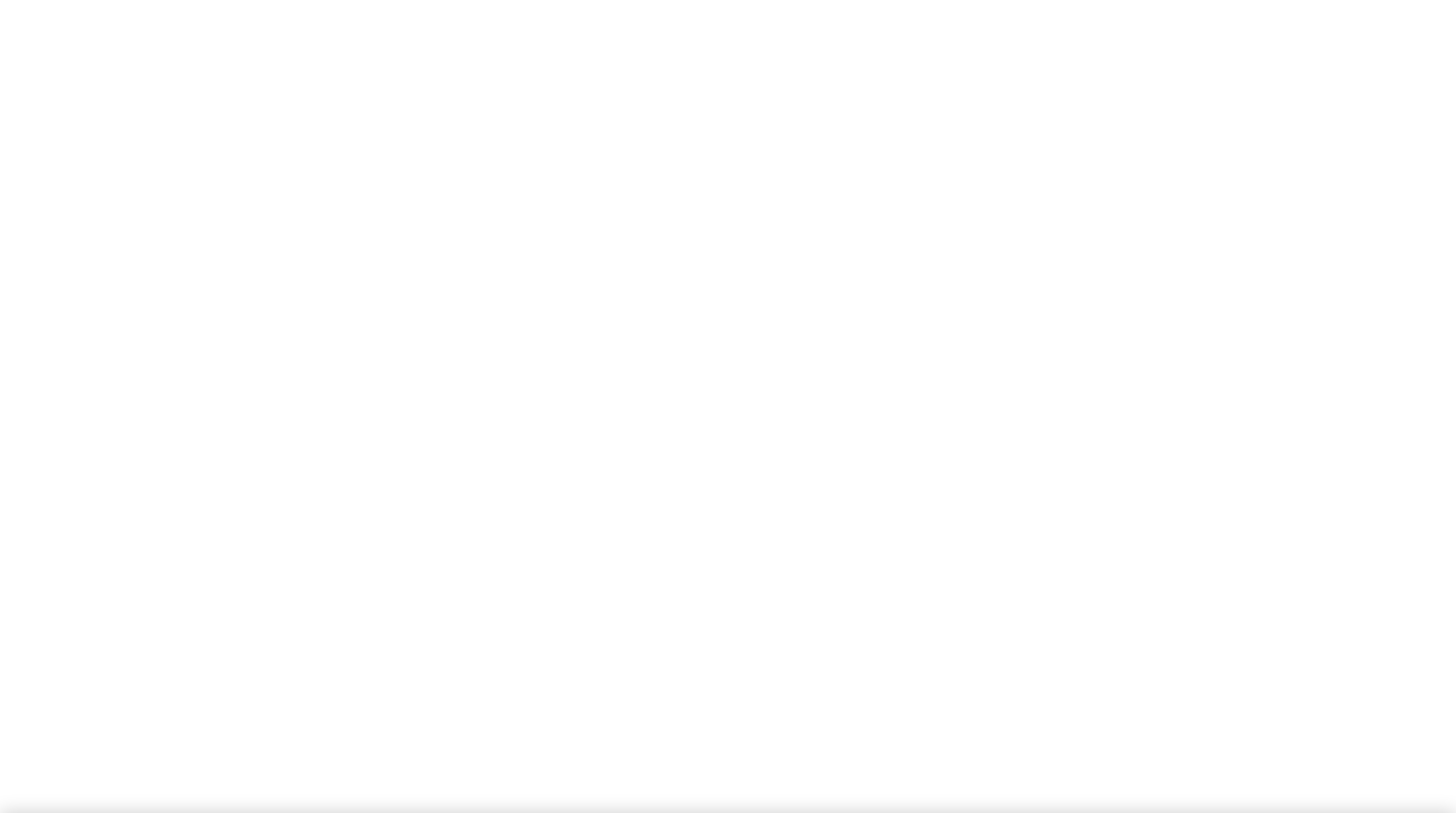scroll, scrollTop: 0, scrollLeft: 0, axis: both 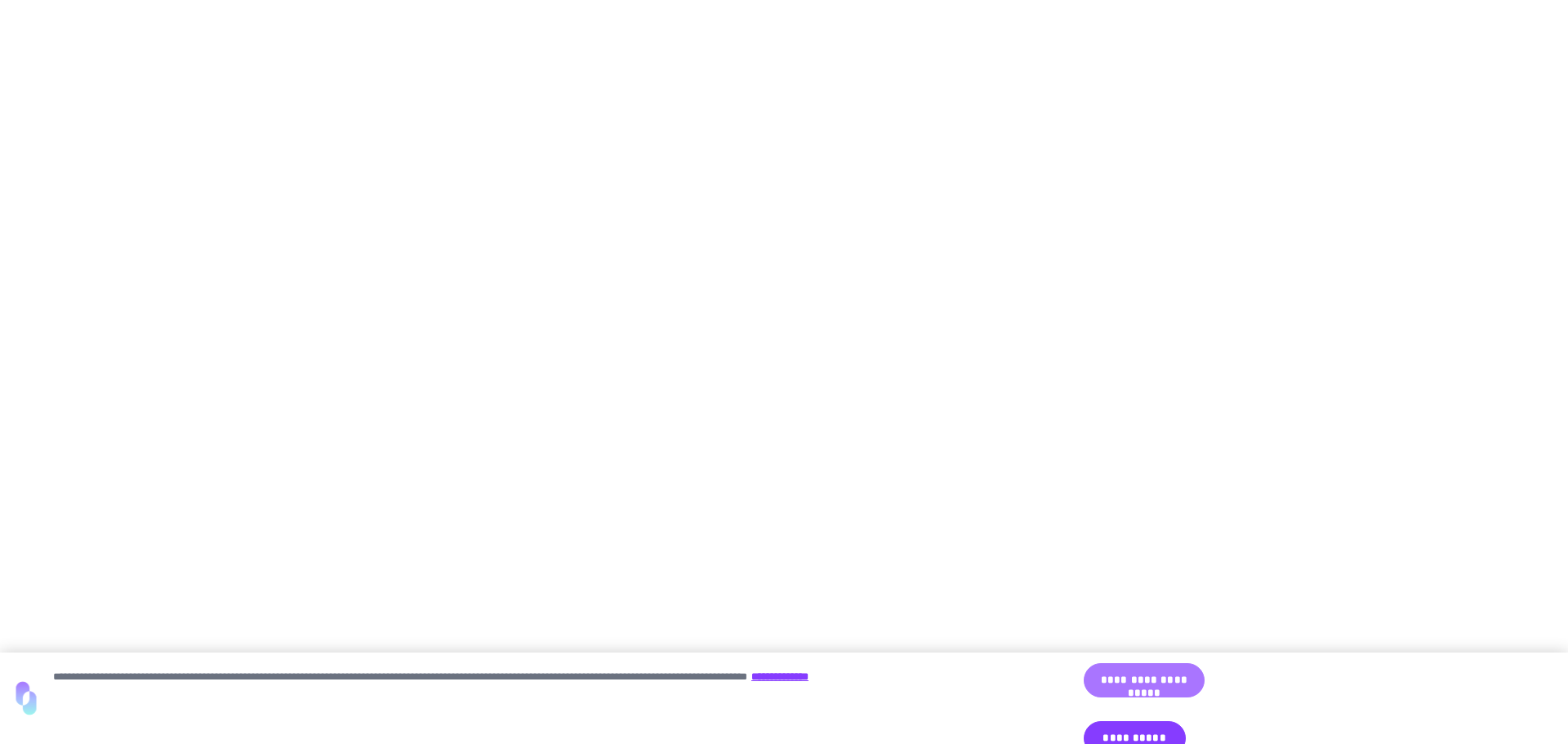 click on "**********" at bounding box center (1144, 680) 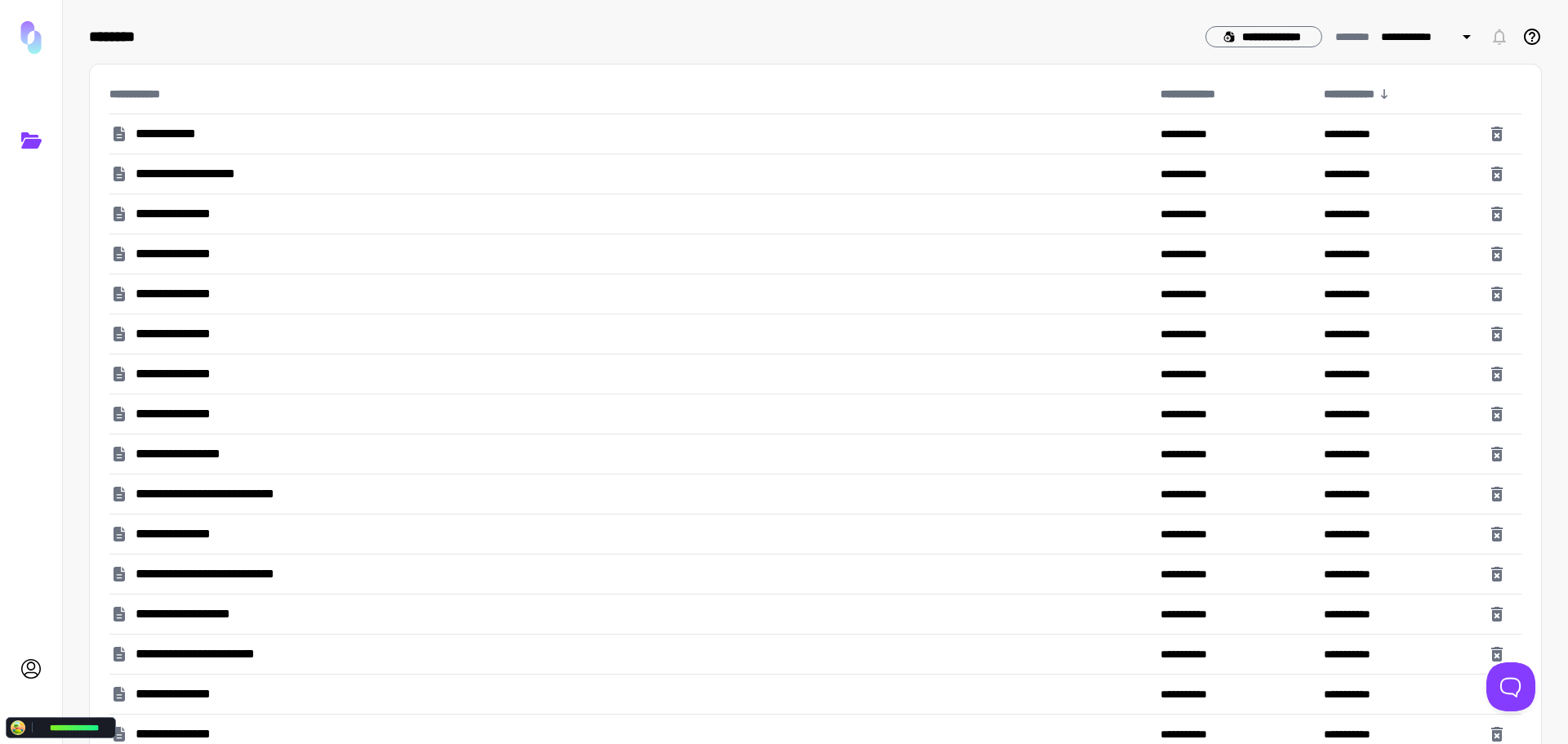 click on "**********" at bounding box center (175, 134) 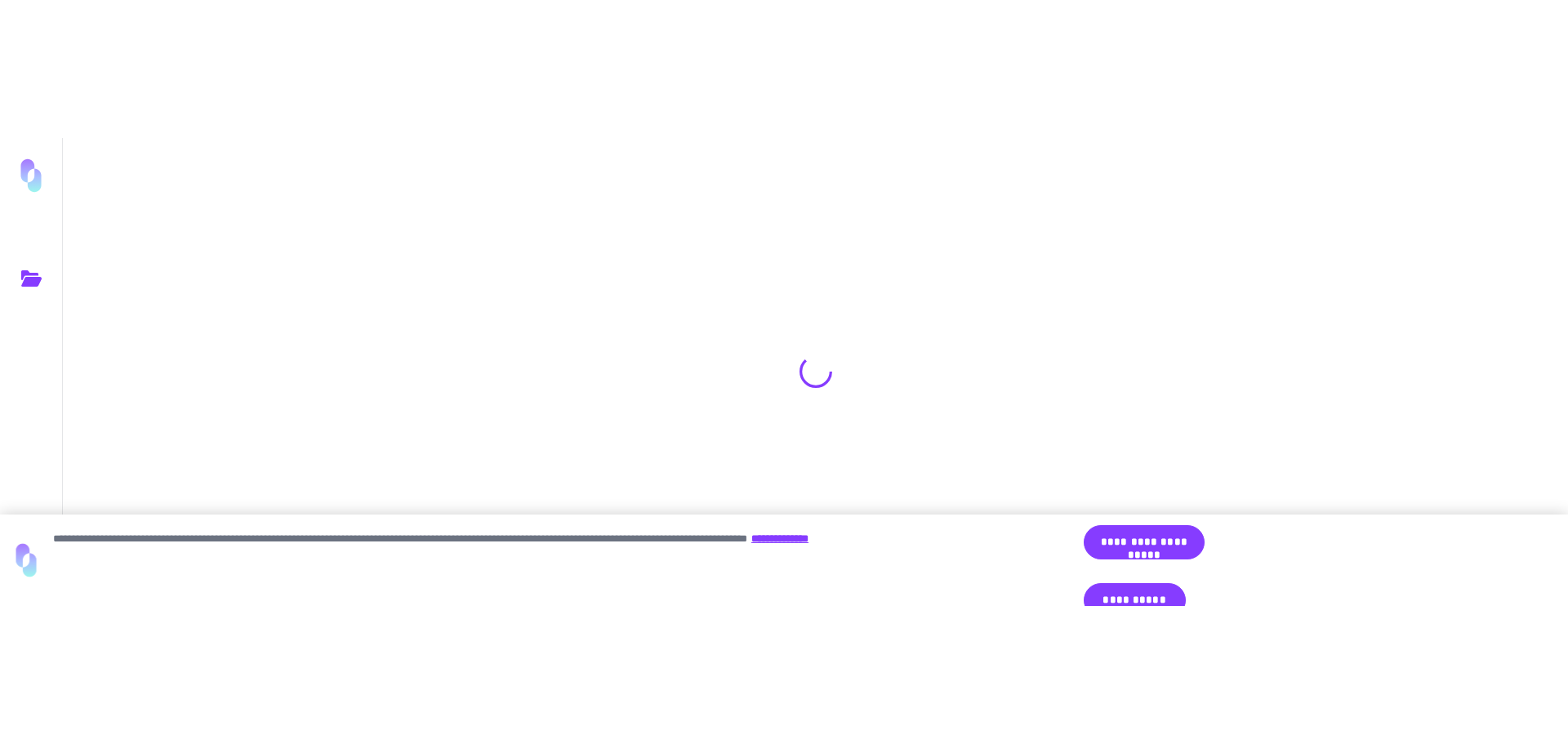 scroll, scrollTop: 0, scrollLeft: 0, axis: both 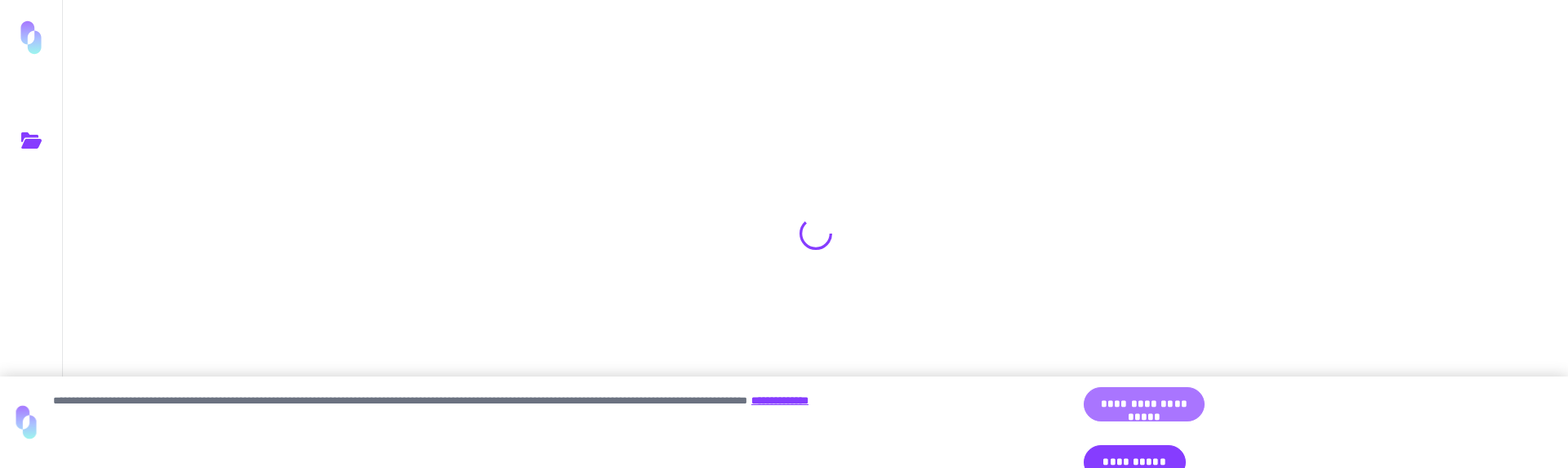 click on "**********" at bounding box center (1144, 404) 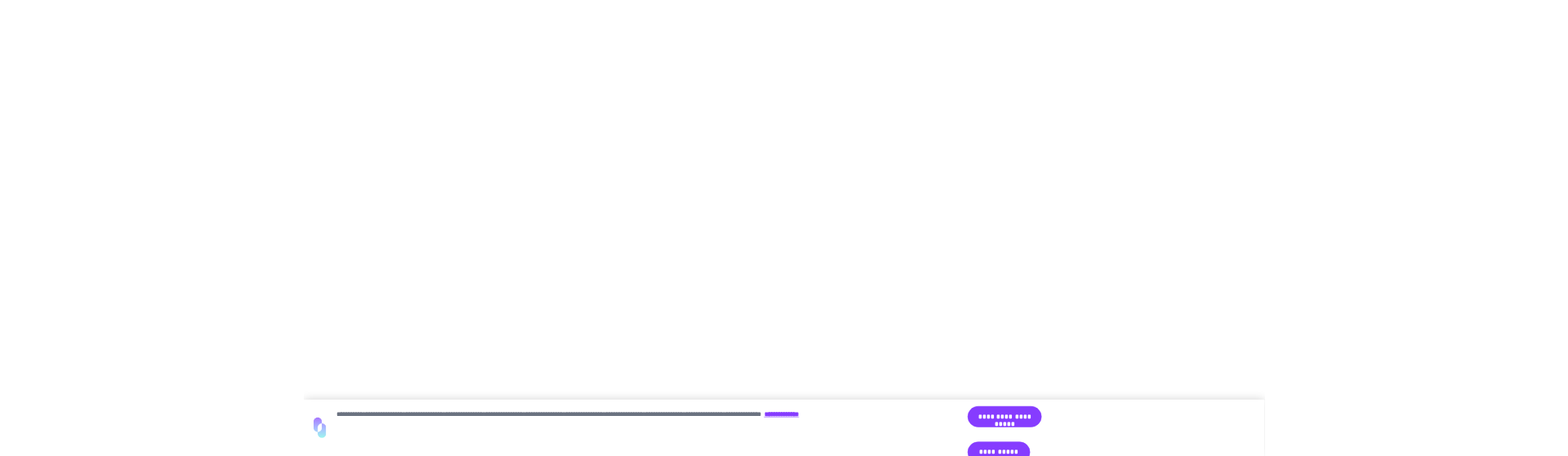 scroll, scrollTop: 0, scrollLeft: 0, axis: both 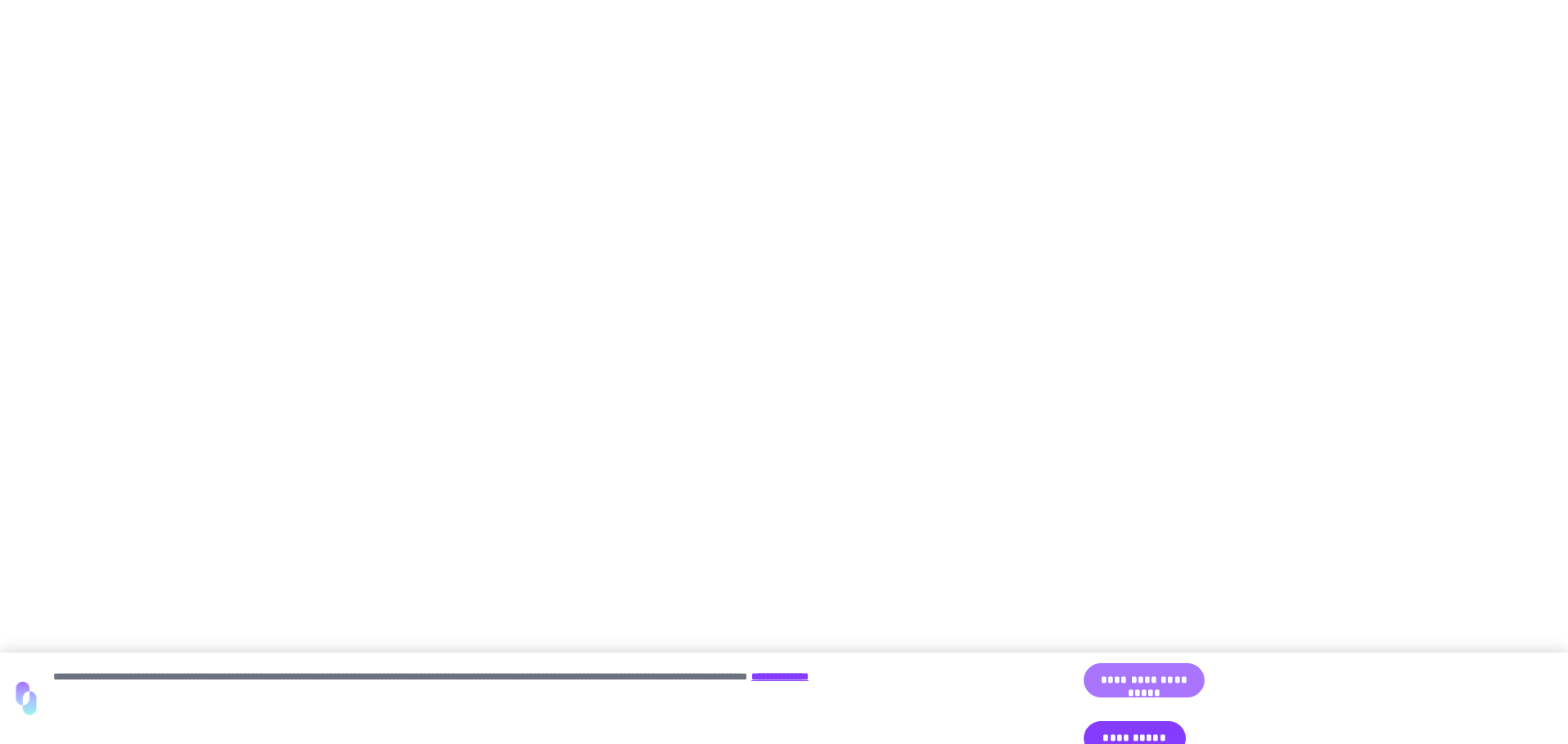 click on "**********" at bounding box center (1144, 680) 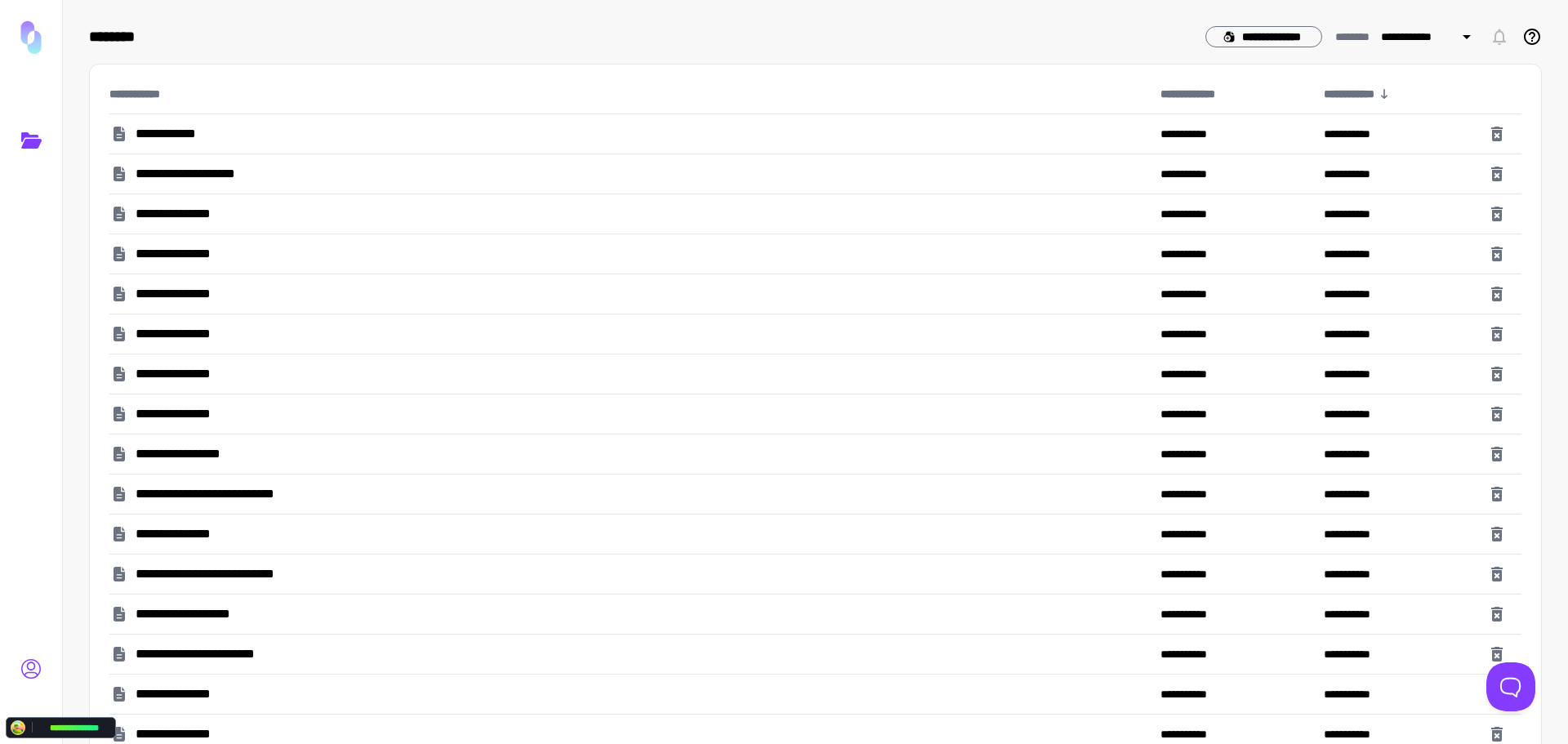 click 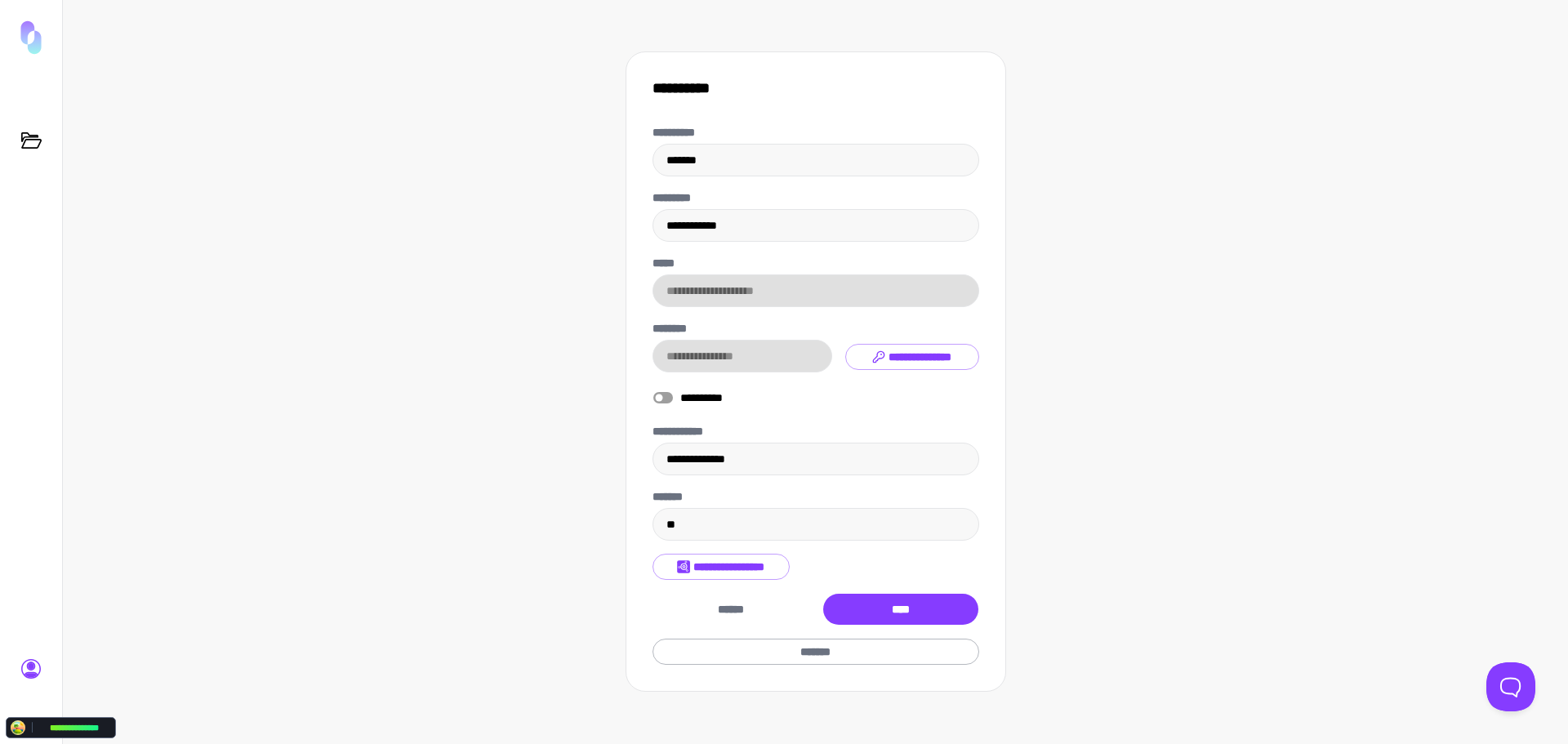 click on "*******" at bounding box center [816, 652] 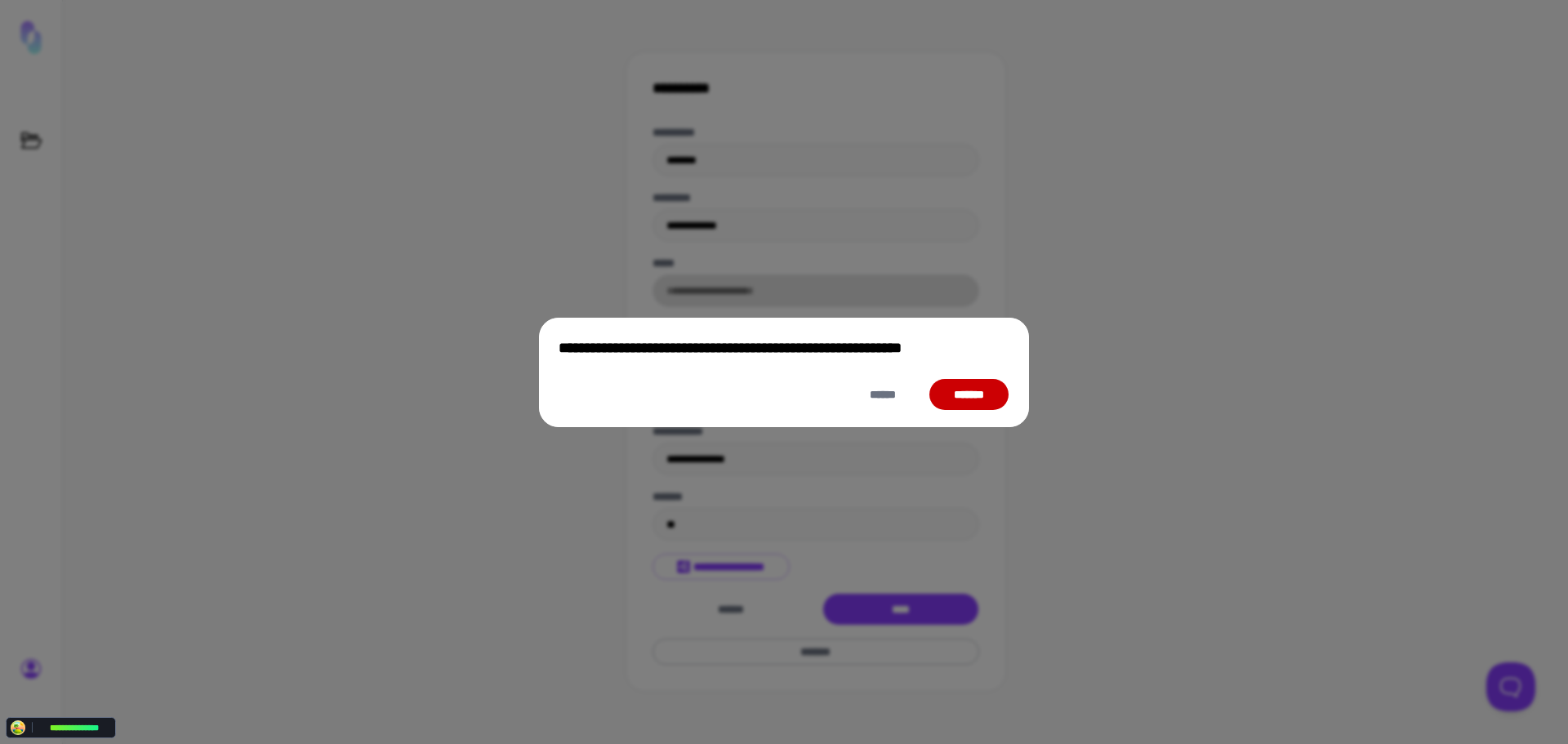 click on "*******" at bounding box center (969, 394) 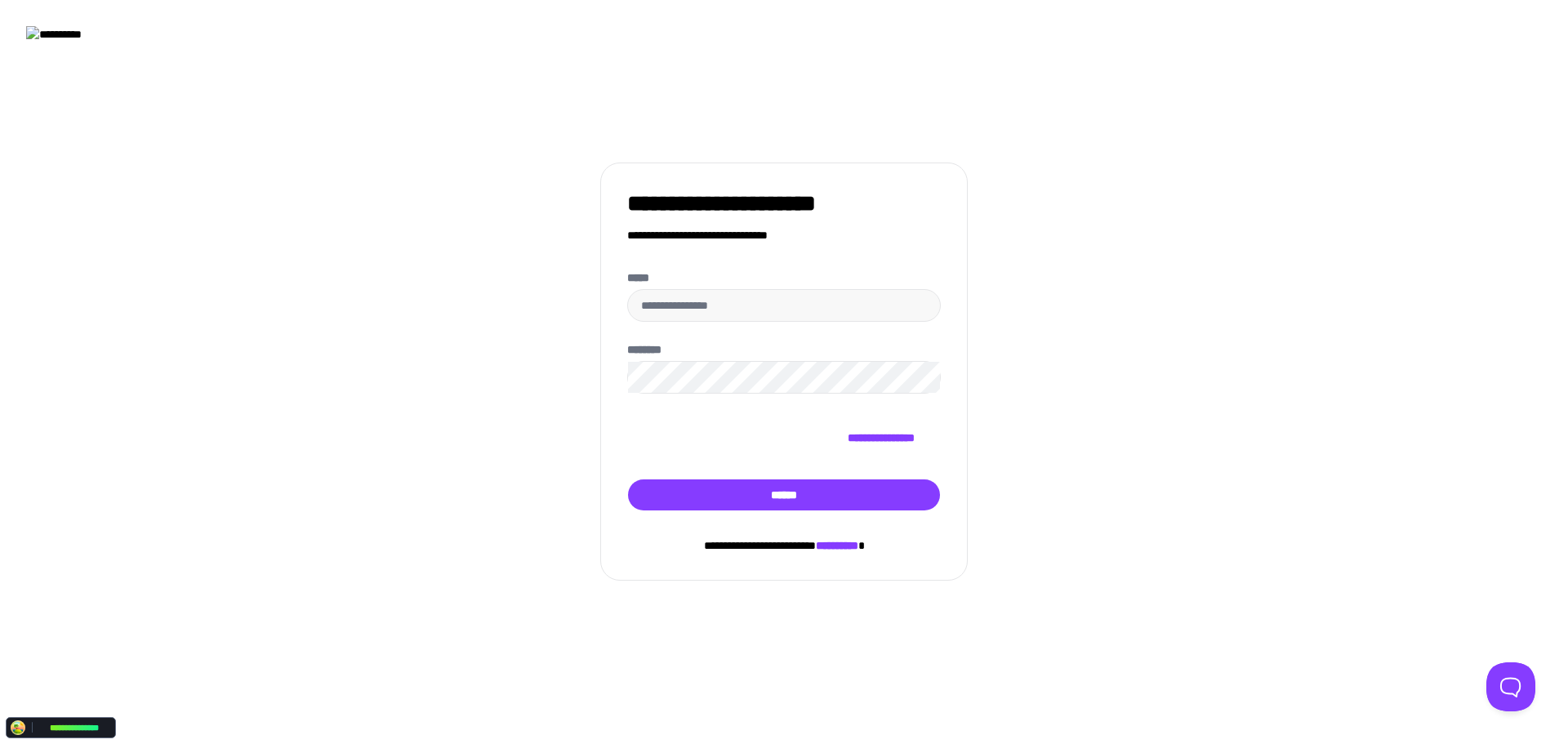 type on "**********" 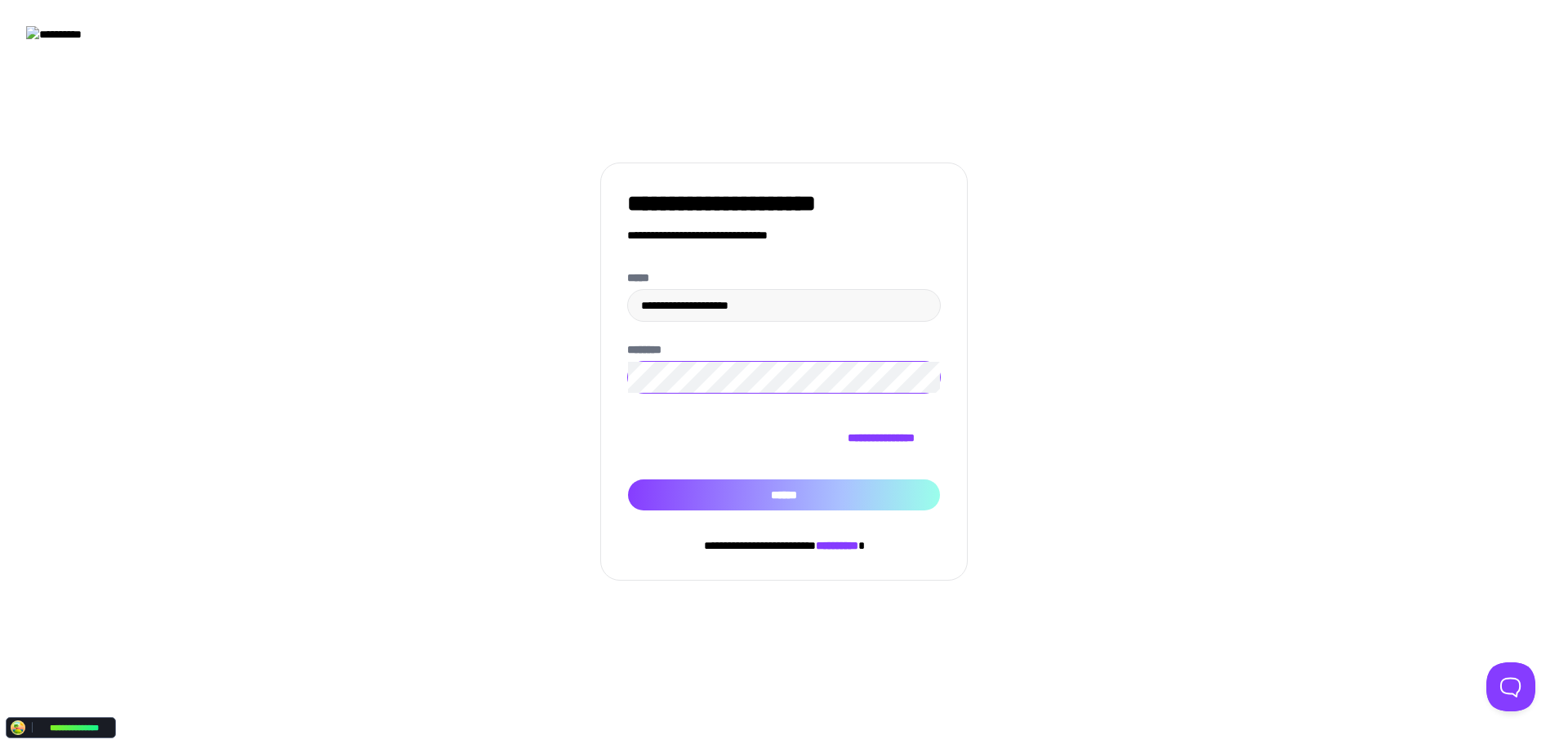 click on "******" at bounding box center [784, 495] 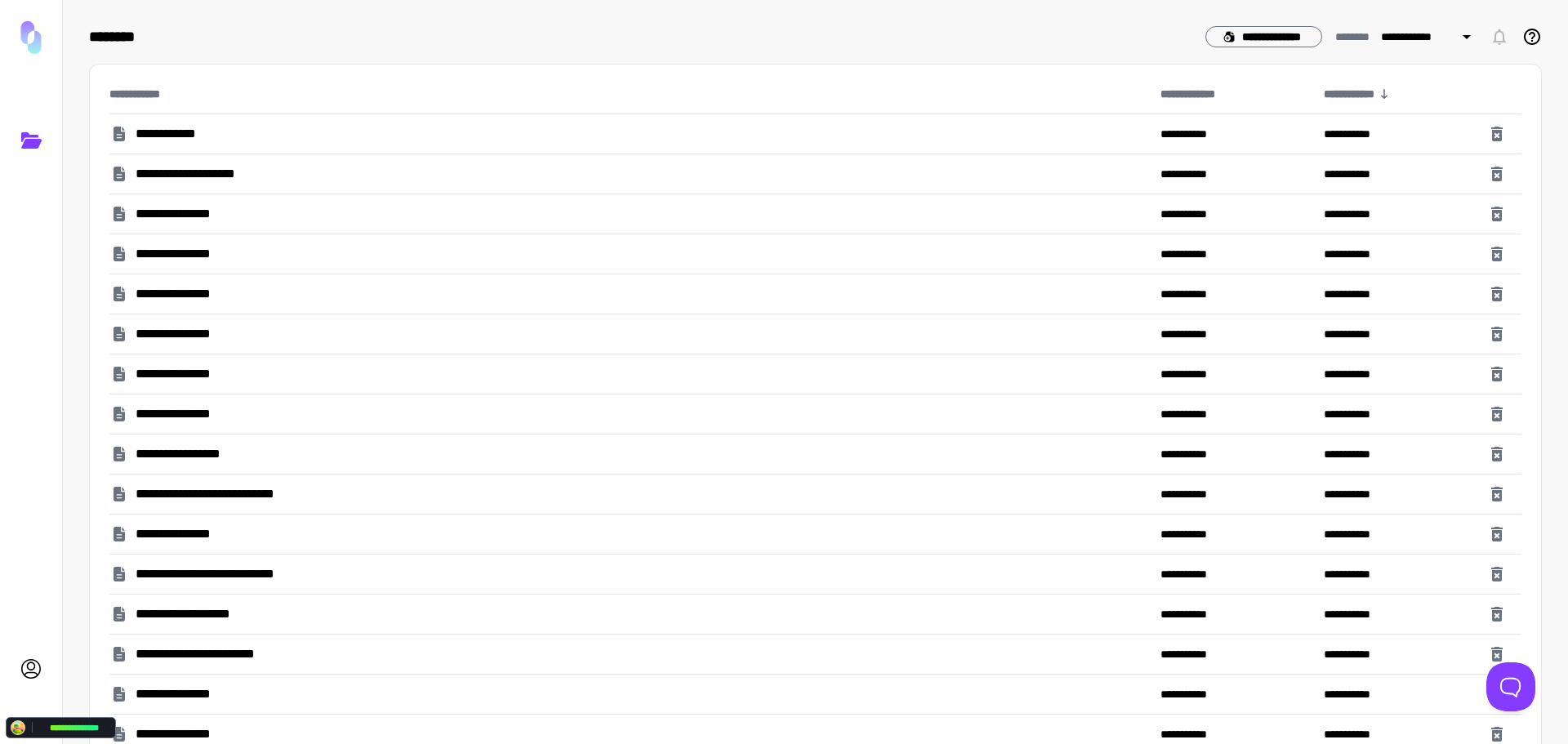 click on "**********" at bounding box center [1190, 174] 